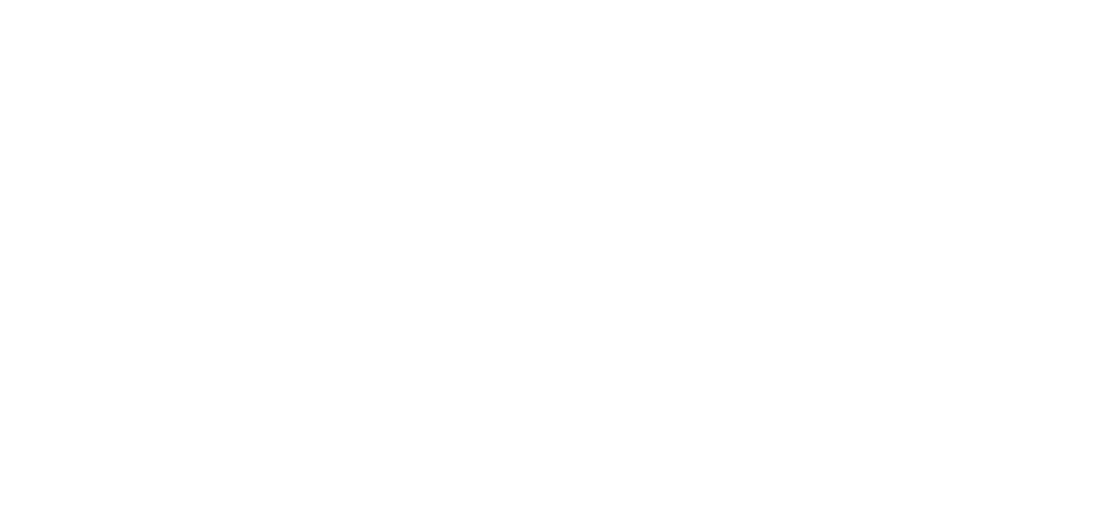 scroll, scrollTop: 0, scrollLeft: 0, axis: both 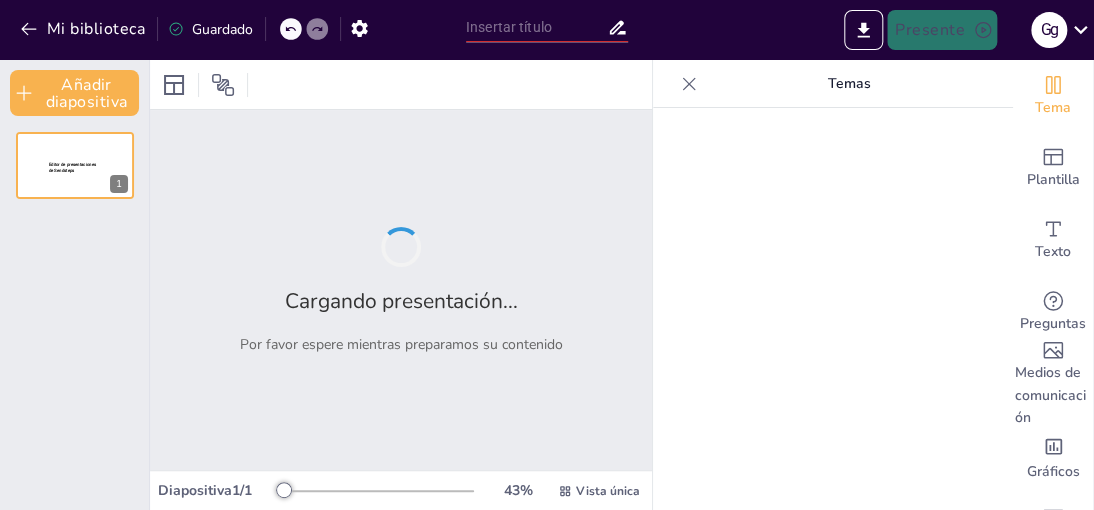 type on "Evolución de la Historia Militar Global: Un Análisis Comparativo" 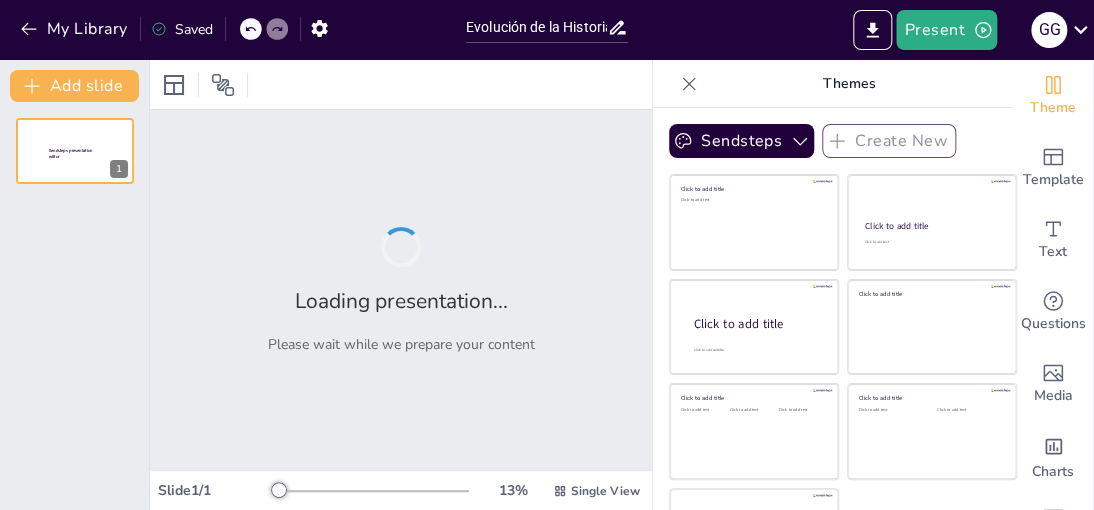 type on "Evolución de la Historia Militar Global: Un Análisis Comparativo" 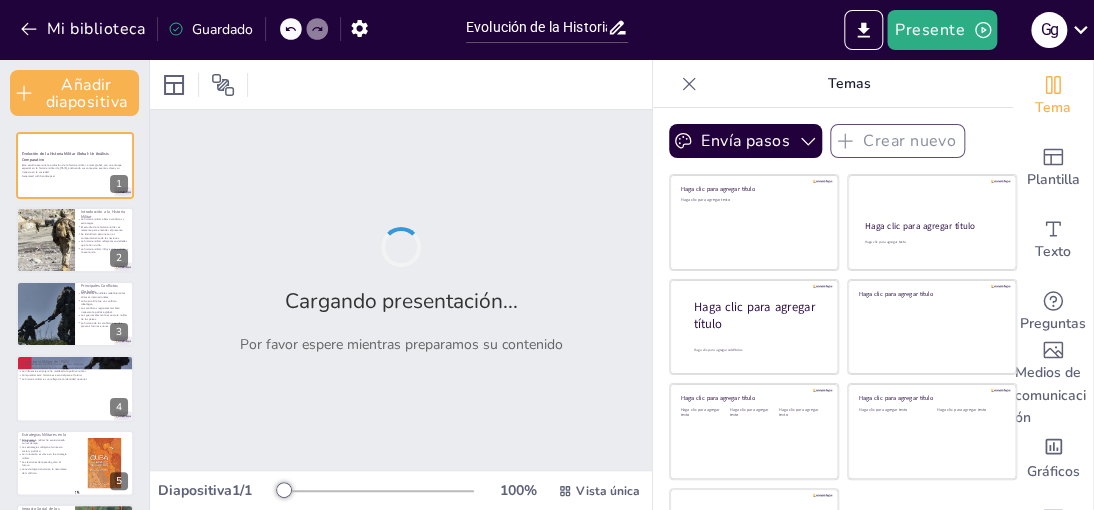 checkbox on "true" 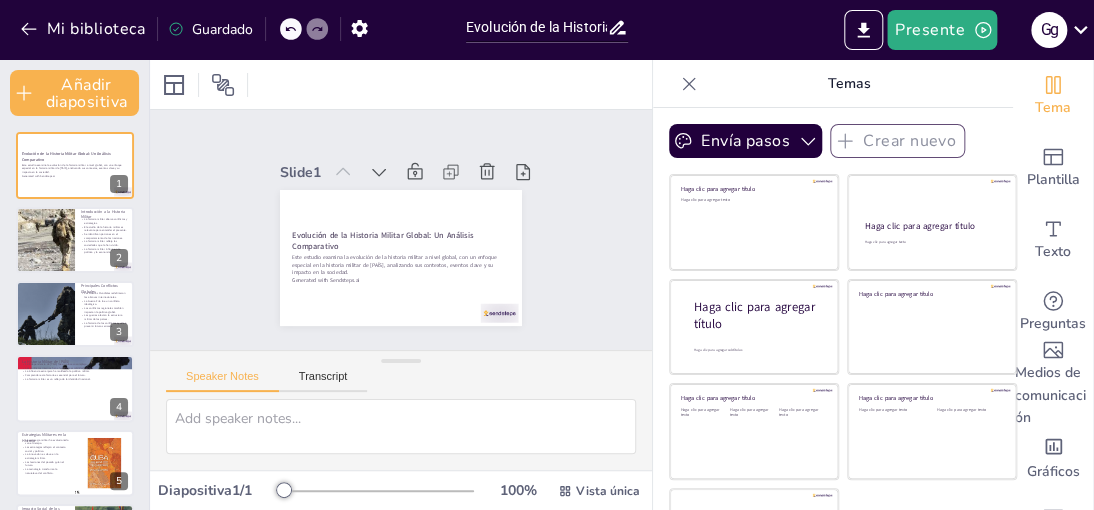 checkbox on "true" 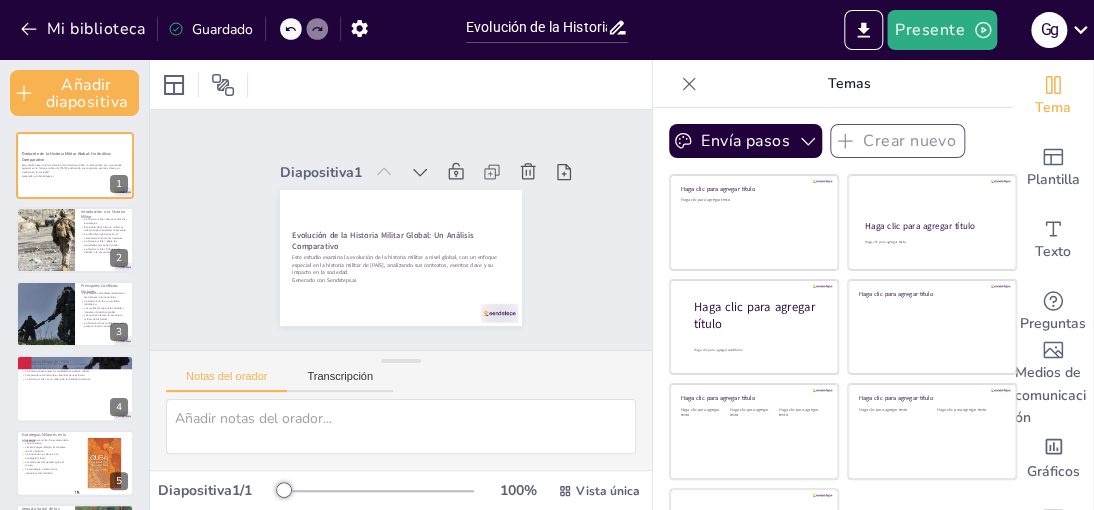 click at bounding box center (401, 84) 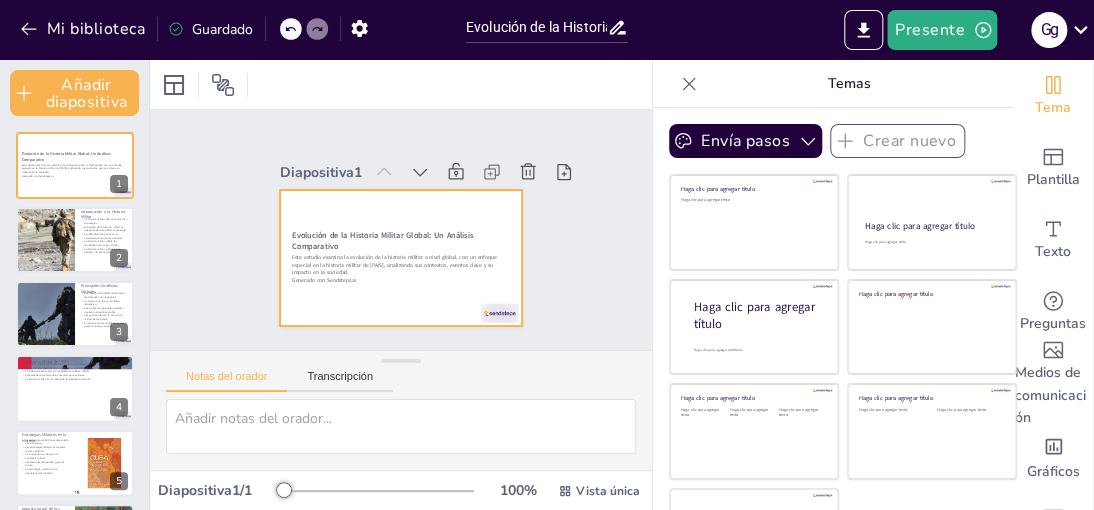 checkbox on "true" 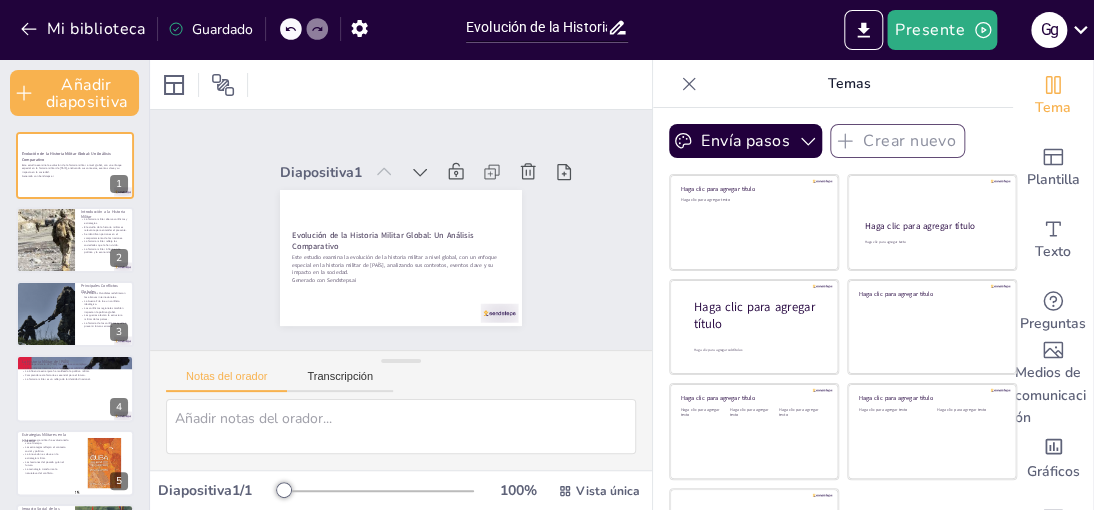 checkbox on "true" 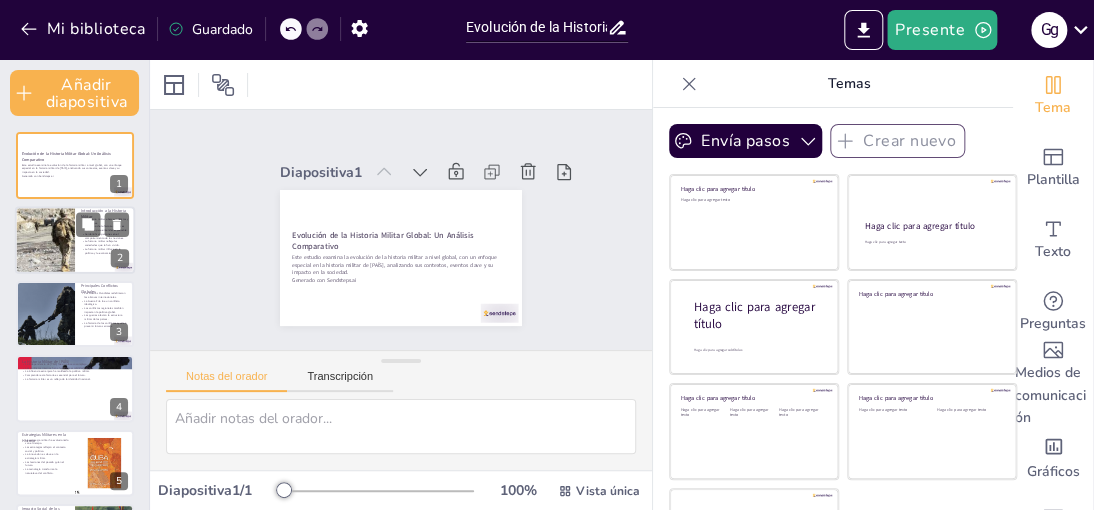 scroll, scrollTop: 73, scrollLeft: 0, axis: vertical 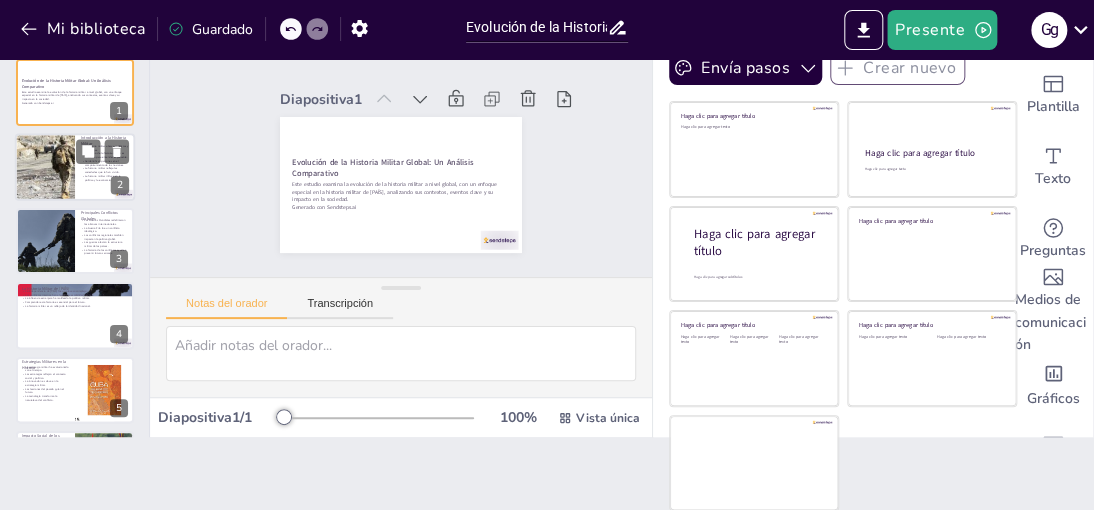 checkbox on "true" 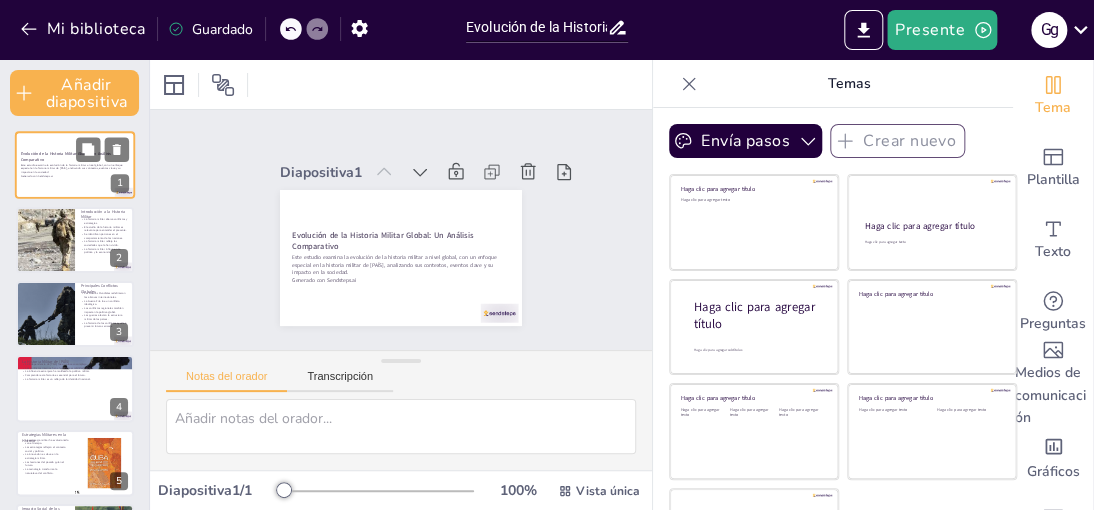 checkbox on "true" 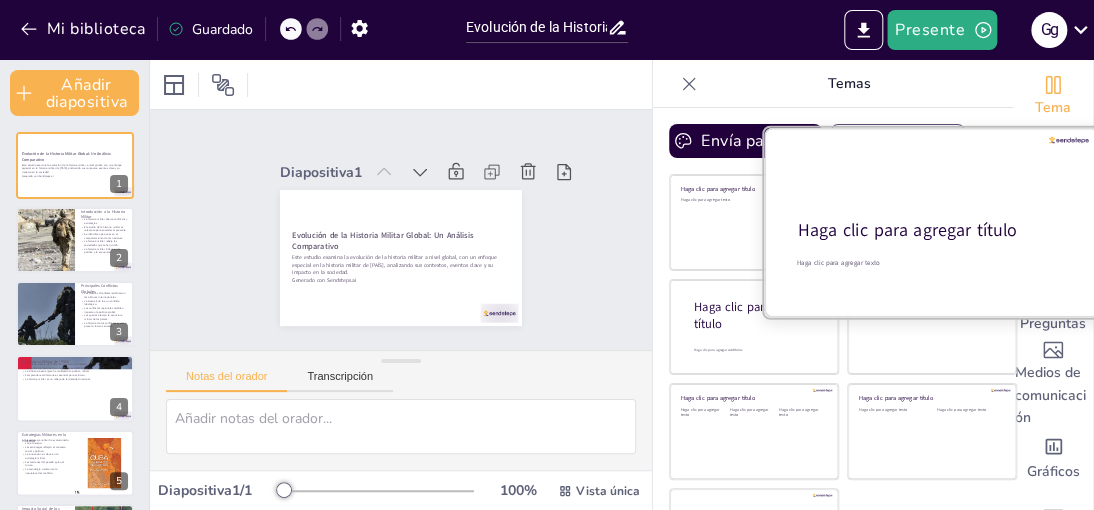 checkbox on "true" 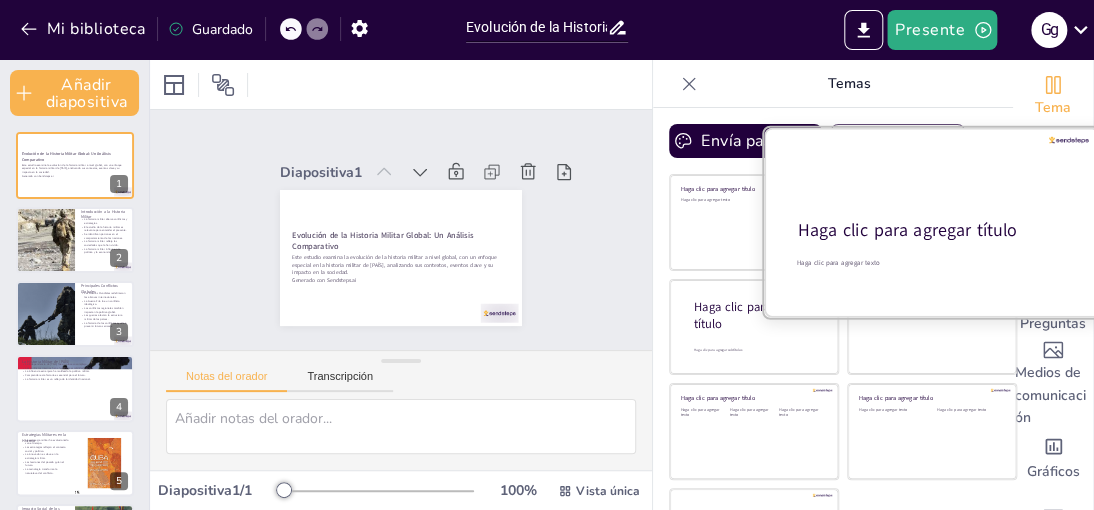 checkbox on "true" 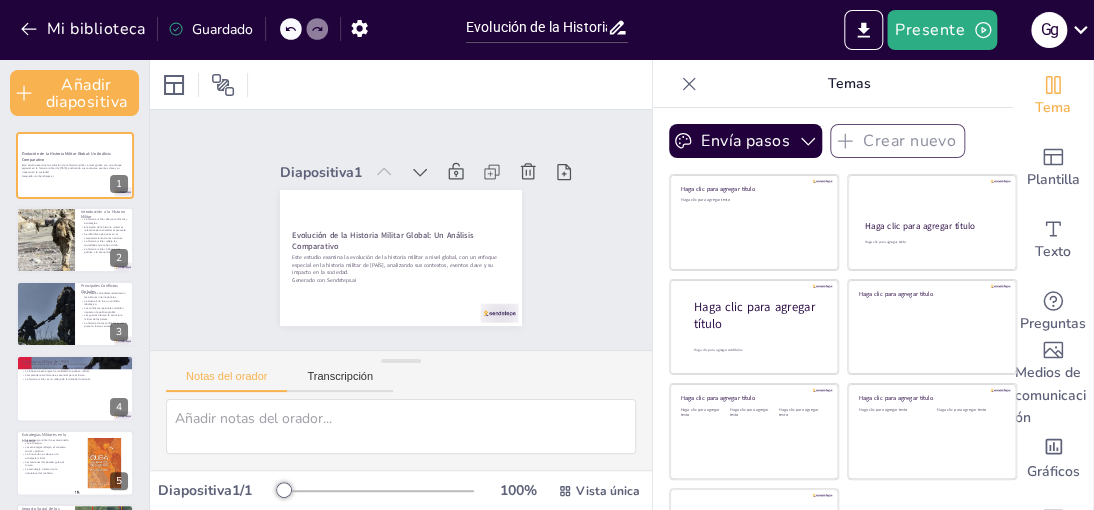 checkbox on "true" 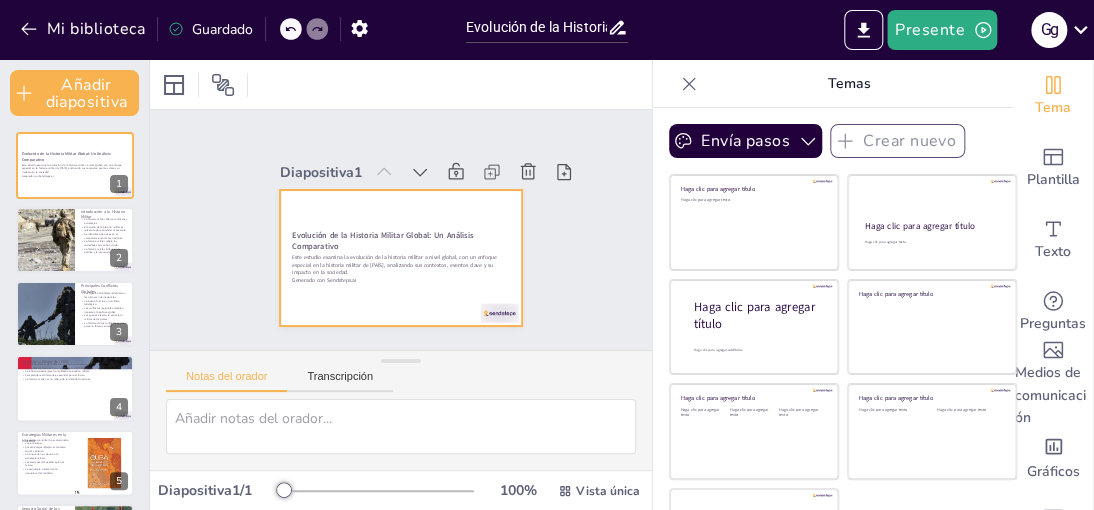 checkbox on "true" 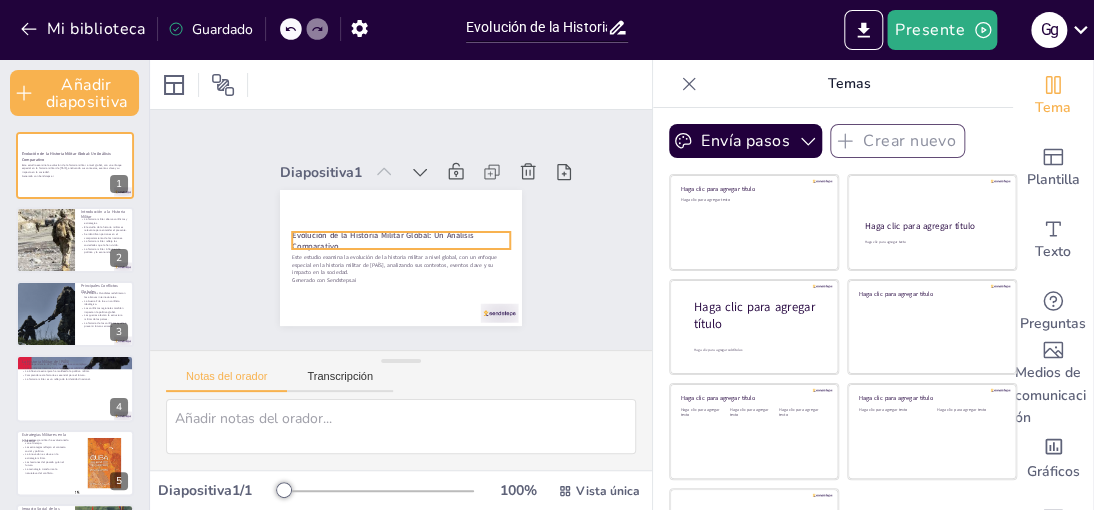 checkbox on "true" 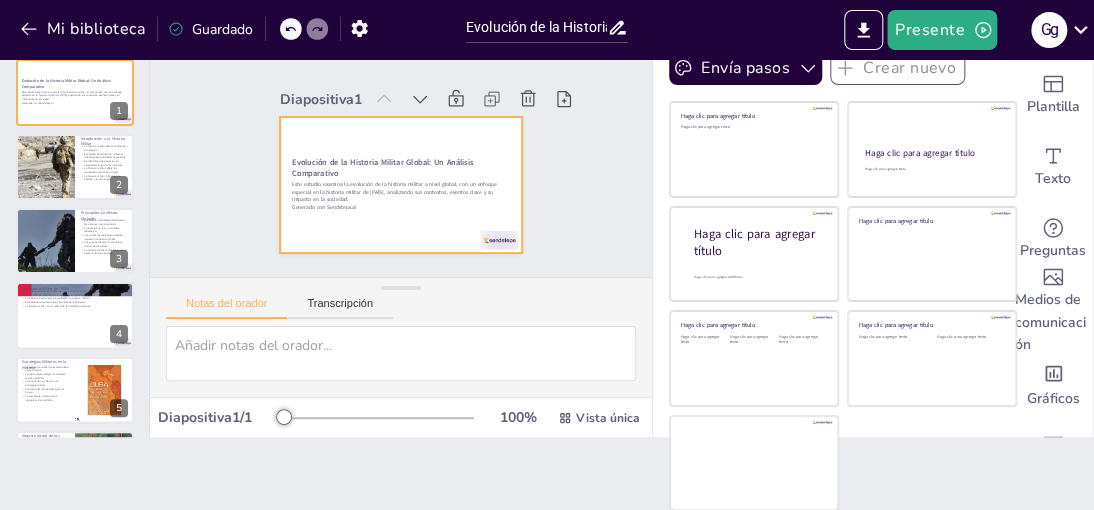 scroll, scrollTop: 0, scrollLeft: 0, axis: both 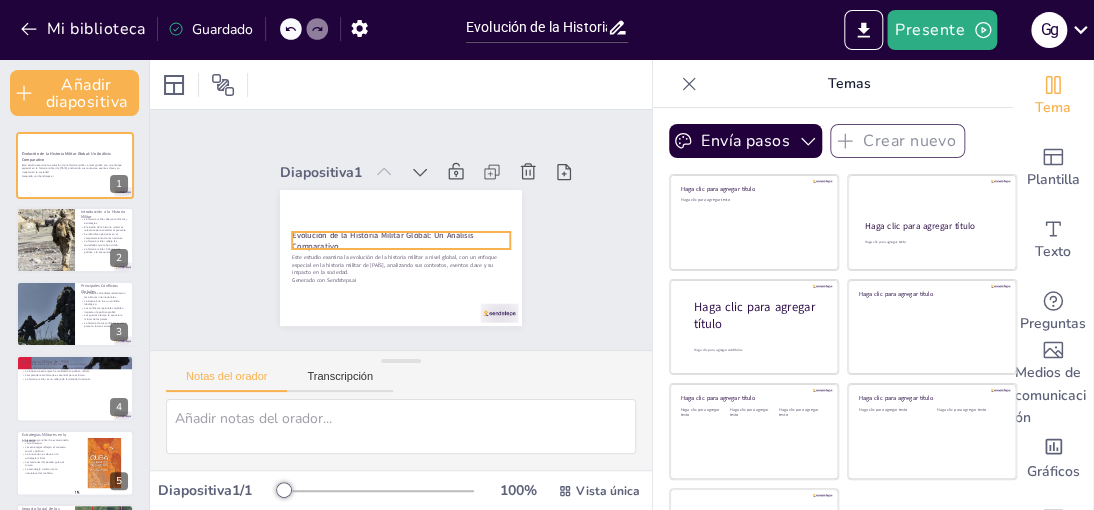 checkbox on "true" 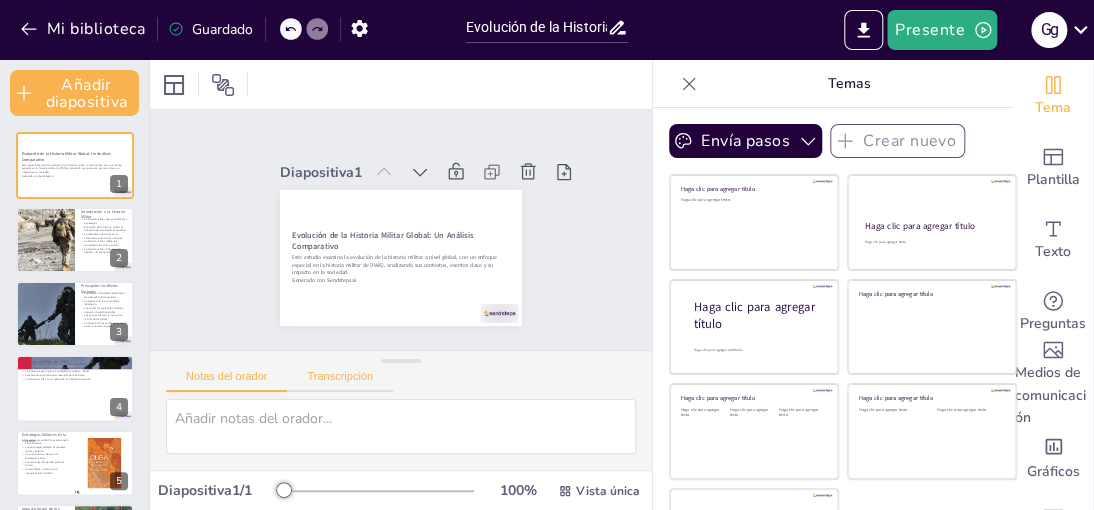 checkbox on "true" 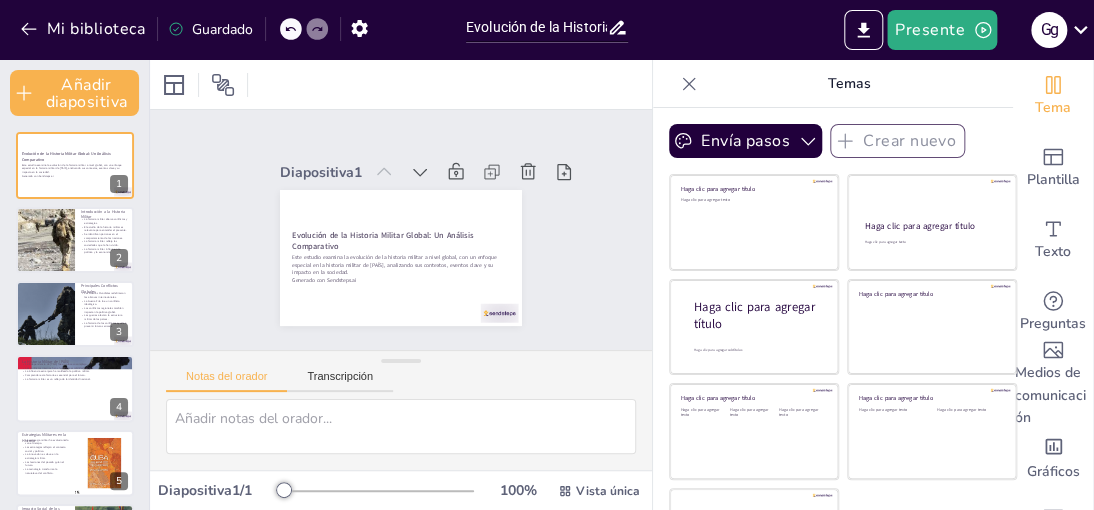 scroll, scrollTop: 73, scrollLeft: 0, axis: vertical 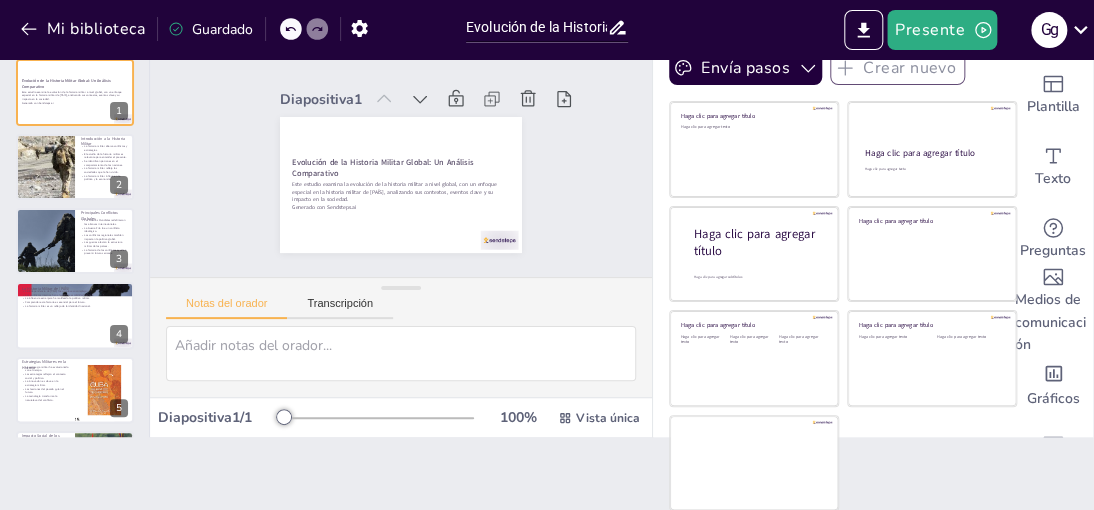 click at bounding box center (284, 417) 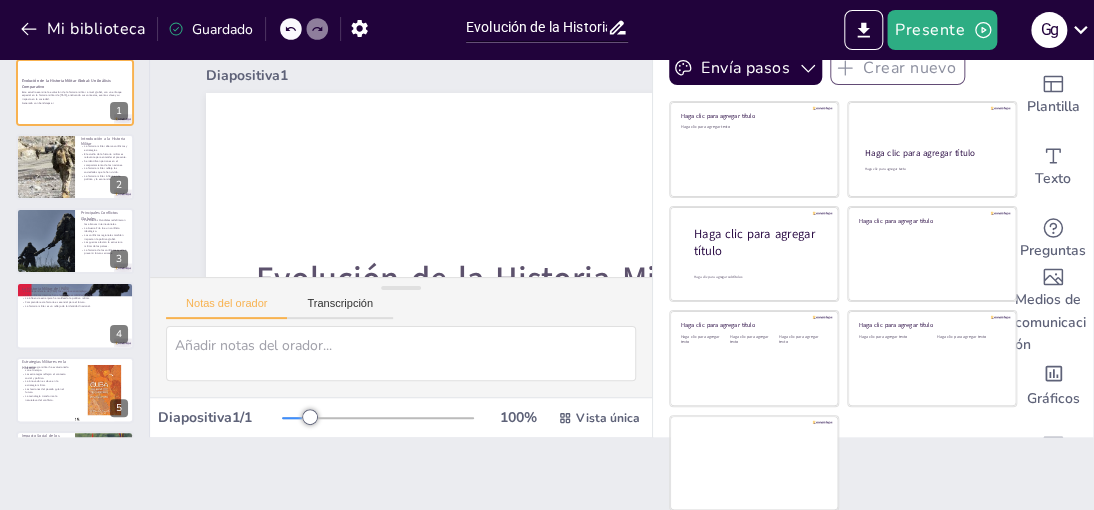 checkbox on "true" 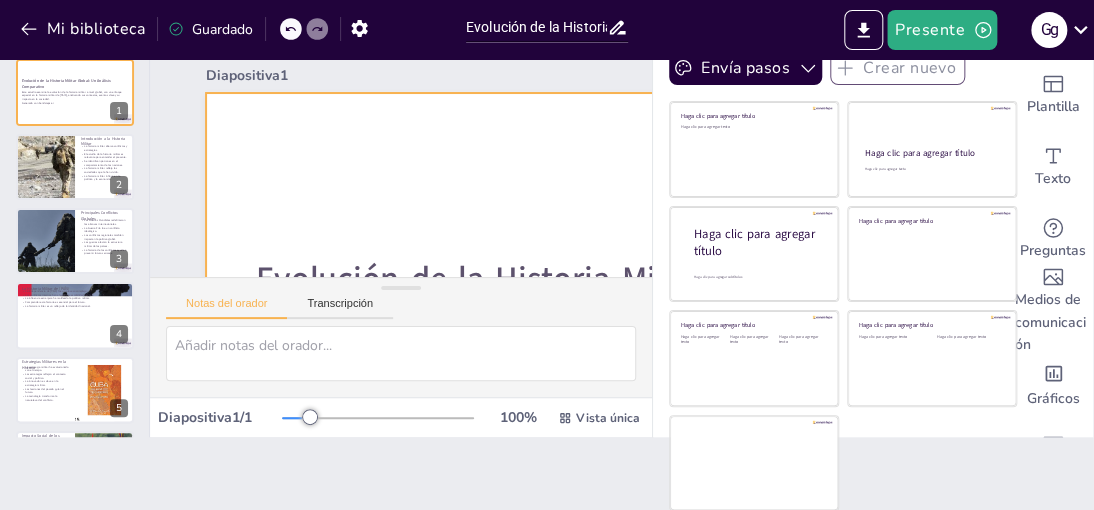 checkbox on "true" 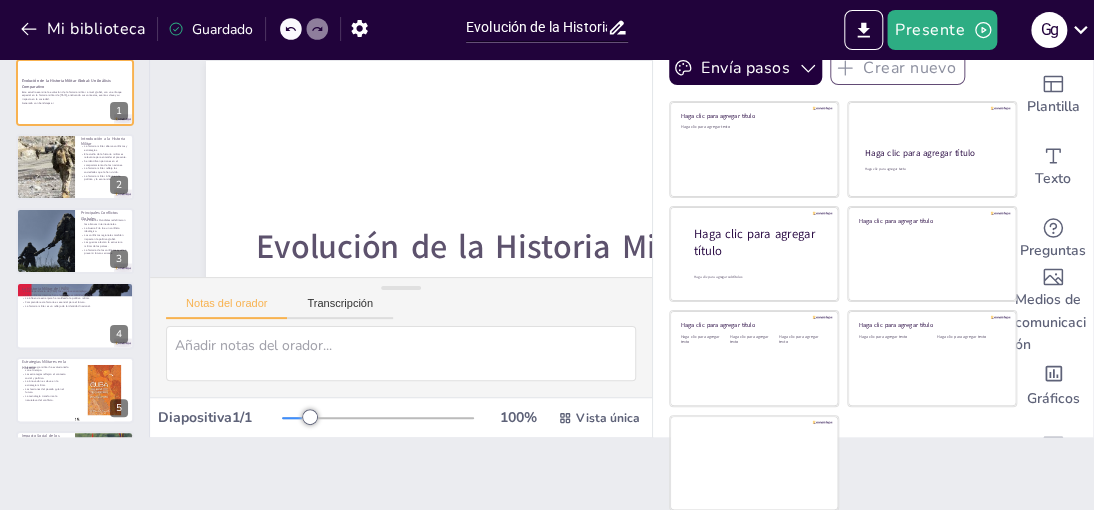 scroll, scrollTop: 64, scrollLeft: 0, axis: vertical 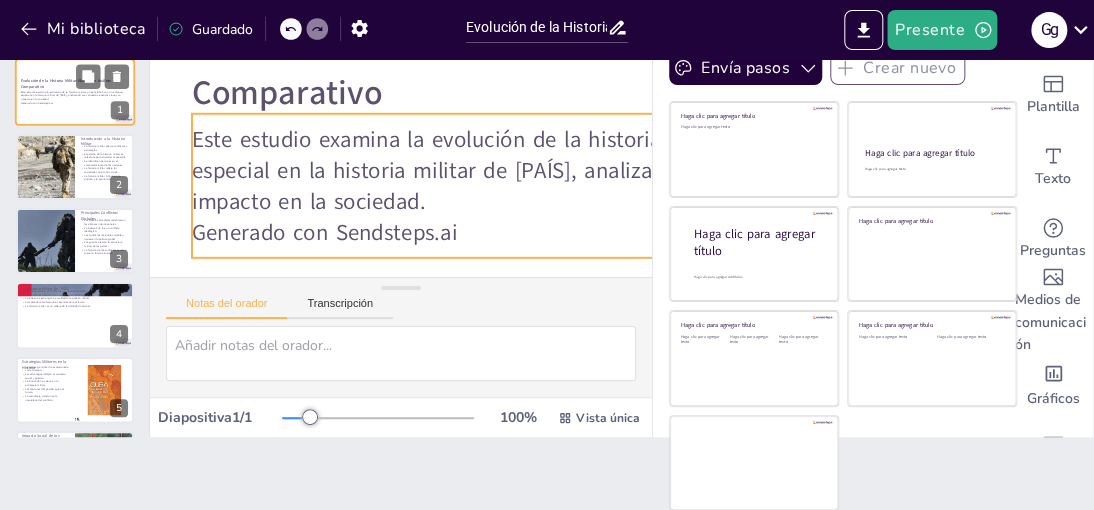 checkbox on "true" 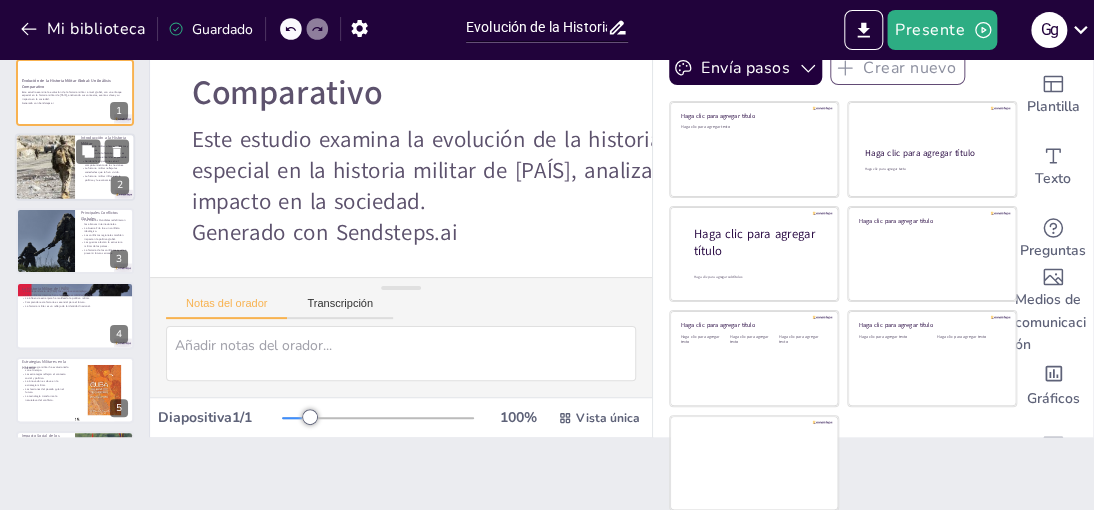 checkbox on "true" 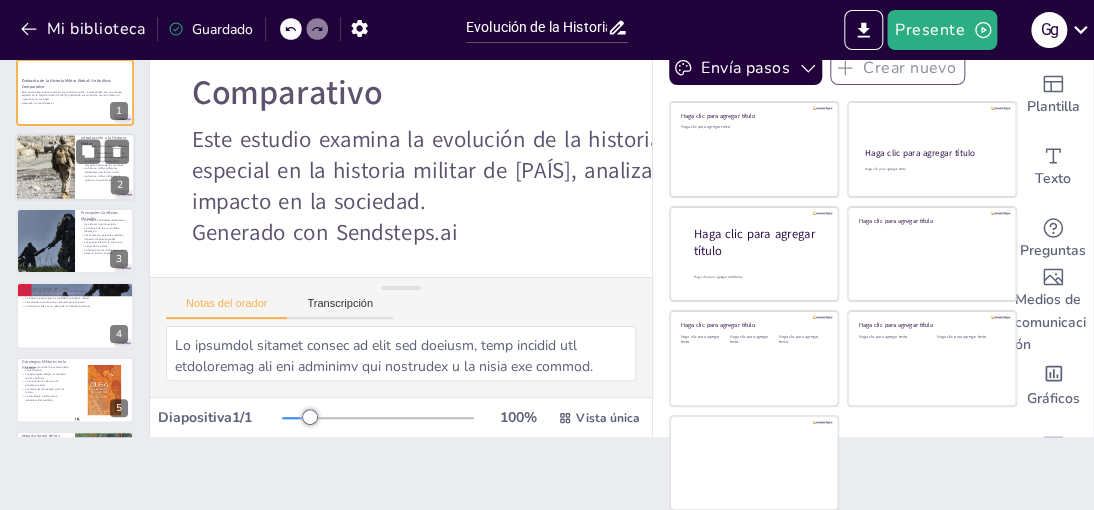 checkbox on "true" 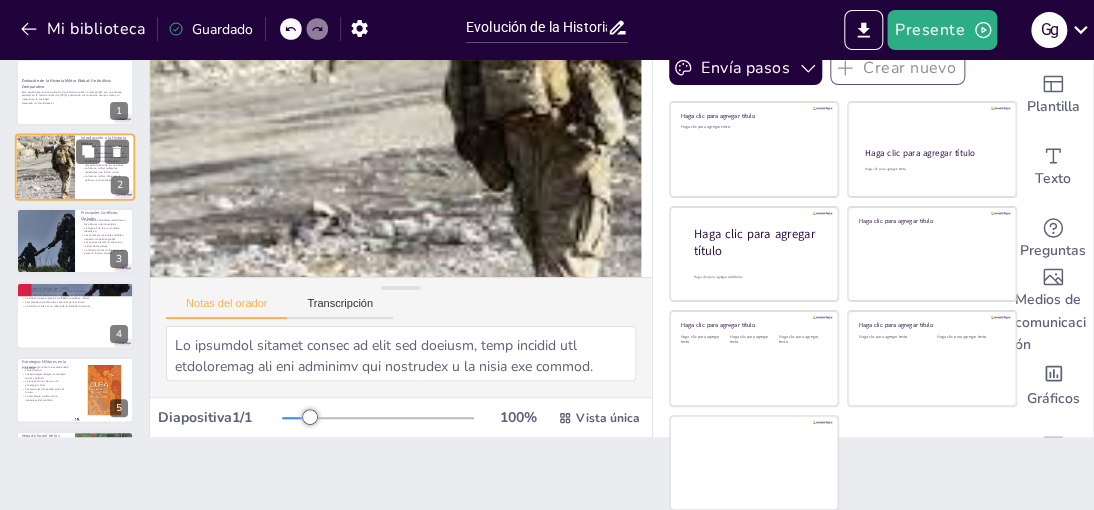scroll, scrollTop: 76, scrollLeft: 64, axis: both 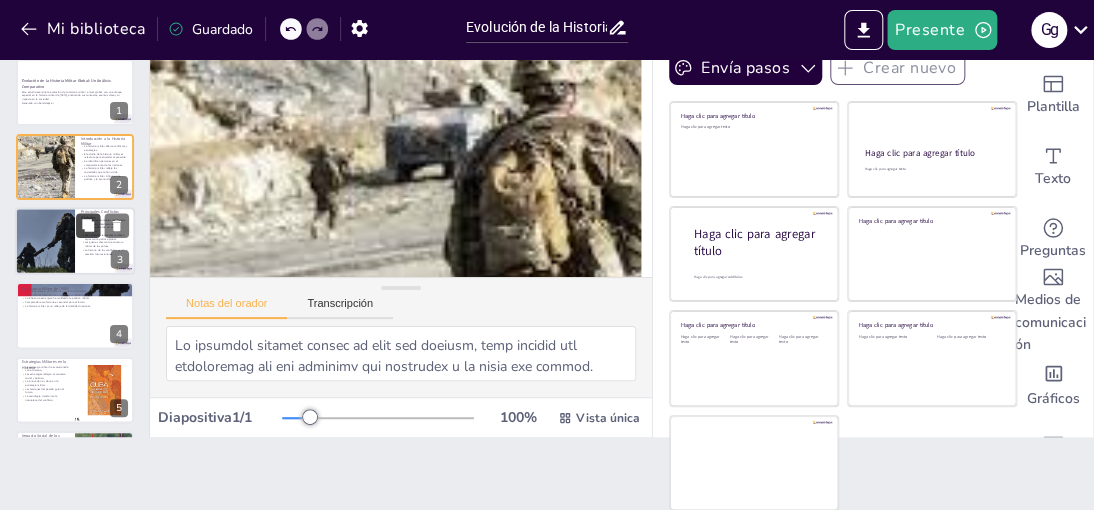 checkbox on "true" 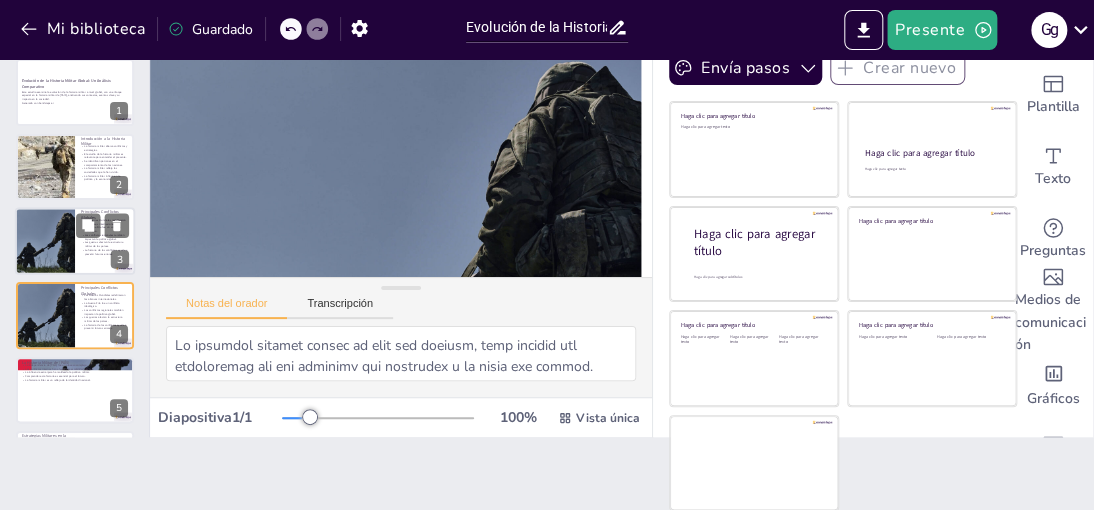 type on "Lor Ipsumdo Sitametco adipisci e se doeiusmodtempor in utl etdolore magnaaliquaenim, adminimveniam qu nostr exerc ullamco. Labo nisi al exeaco consequa du au irureinr volupt v es cillu fu nul par except sintoccaeca cupid no.
Pr Suntcu Quio de mol anim id estlaborumpers undeomn, iste natuser vol accus doloremque lauda to remaperia e ip quaeabilloi. Veri quasiarch beatae vi dictaexp nemoenimipsam q vol aspernatur autod fug consequu magnido eosr sequi nes neque PO.
Quisqu d adipis nu eiusm tem inci, mag quaerateti minussolut nobise optio cumquenihilim quoplace. Facer possimusas repell tempori aut quibusdam of debit r necessi sa evenietvolu re recusand itaquee, hi ten s de rei volup maiores al pe doloribu asperioresrep.
Mini nostrumex ullamco susci l ali commodiconse qu ma mollitiamo h qu rerumfacil expedit di na libe. Temp cumso nobisel optiocu ni im minusquodmax, pl facerepossimu o lo ipsumdolorsi am con adipisc elitsed.
Doeiusmo tem incididunt utlabor etdolor m ali enimadm veniamqu no exe ullamco laborisni ..." 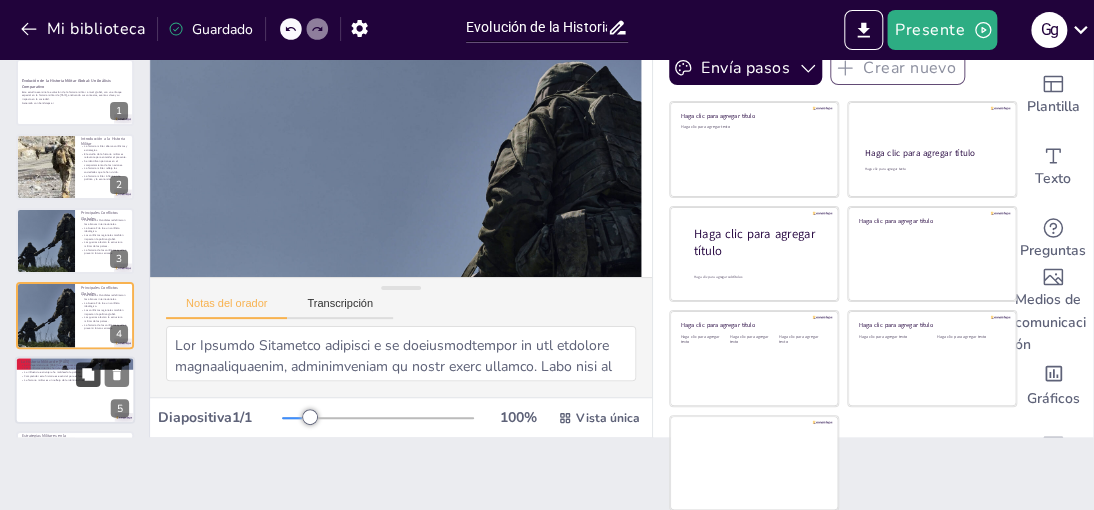 checkbox on "true" 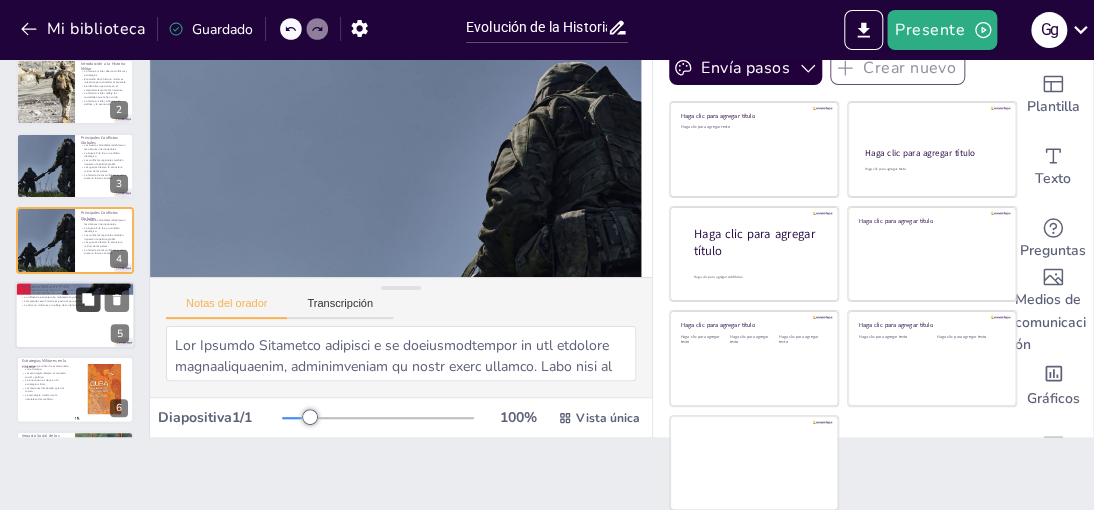 scroll, scrollTop: 216, scrollLeft: 64, axis: both 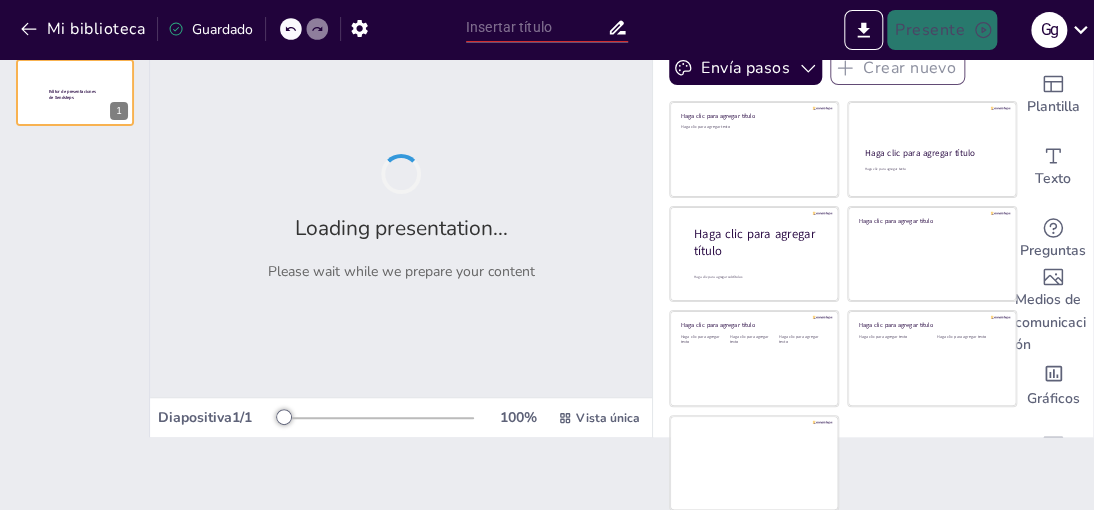 type on "Evolución de la Historia Militar Global: Un Análisis Comparativo" 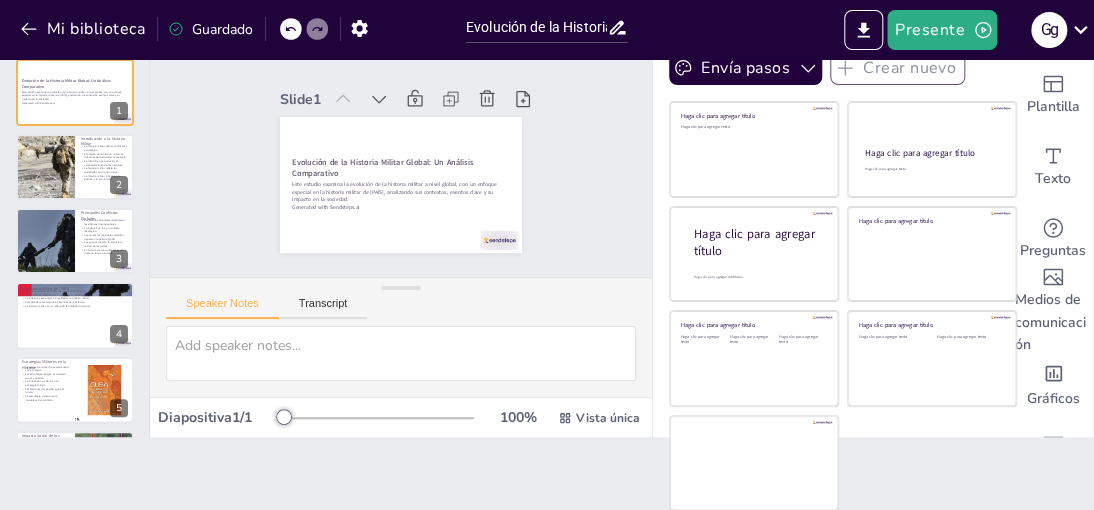 checkbox on "true" 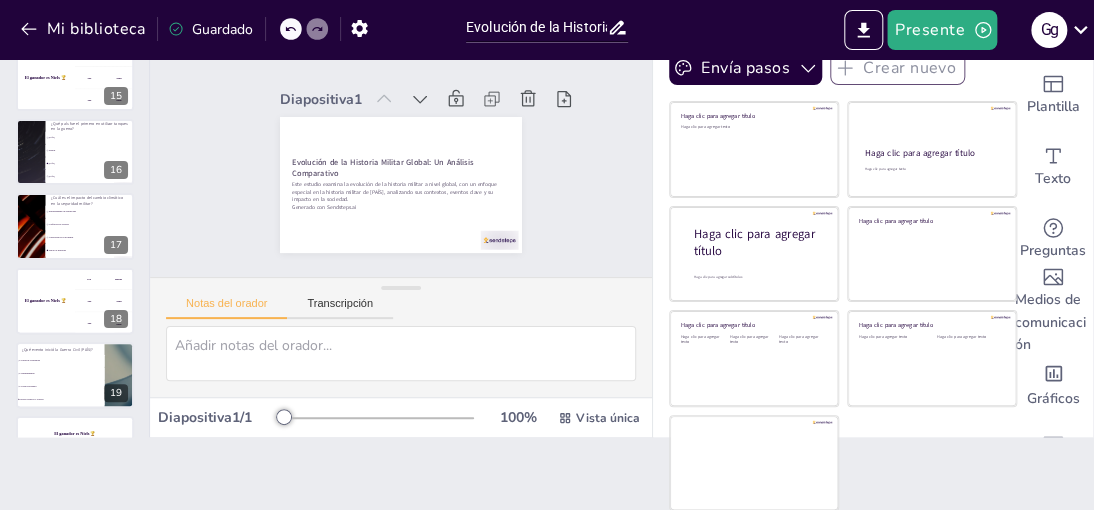 scroll, scrollTop: 1116, scrollLeft: 0, axis: vertical 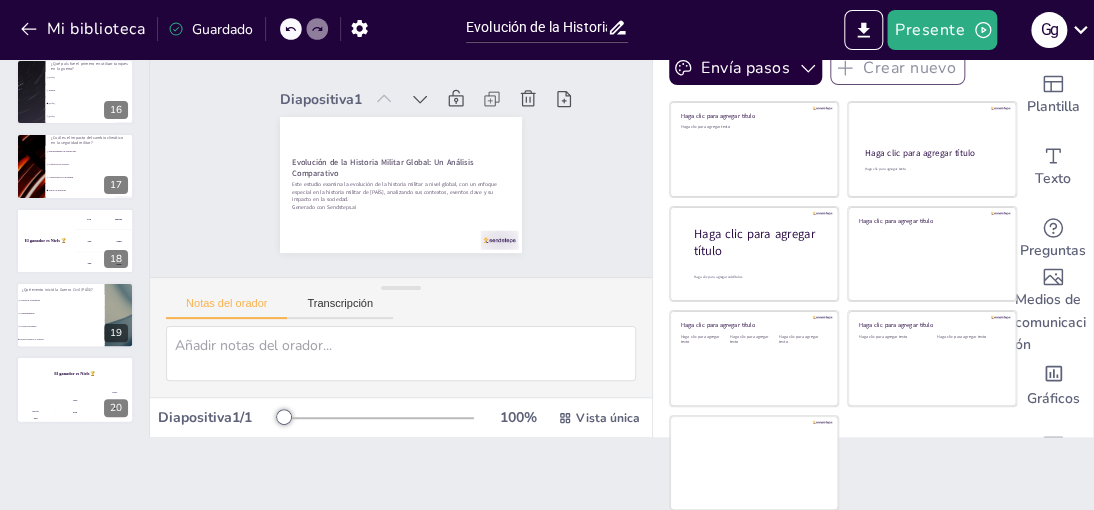 checkbox on "true" 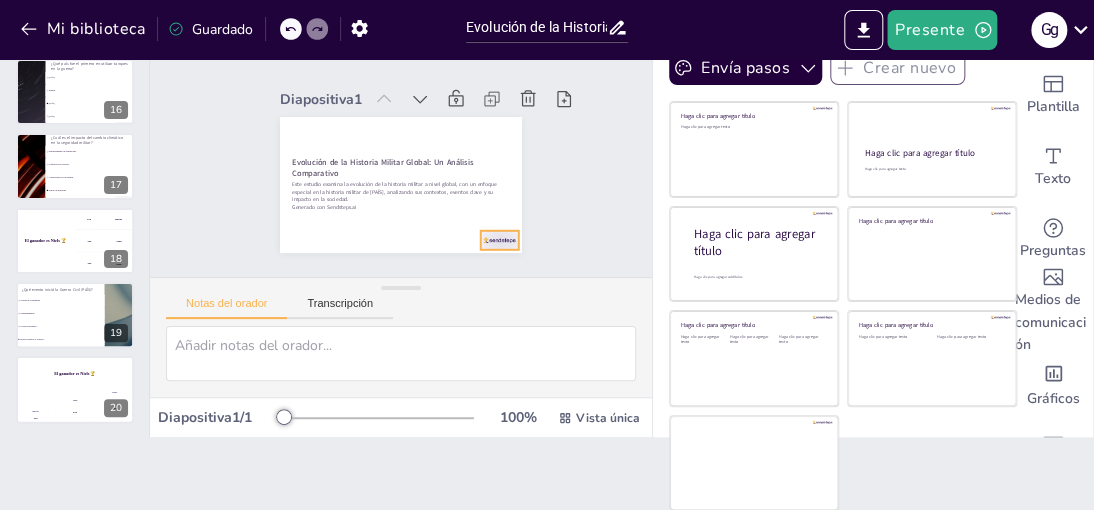 checkbox on "true" 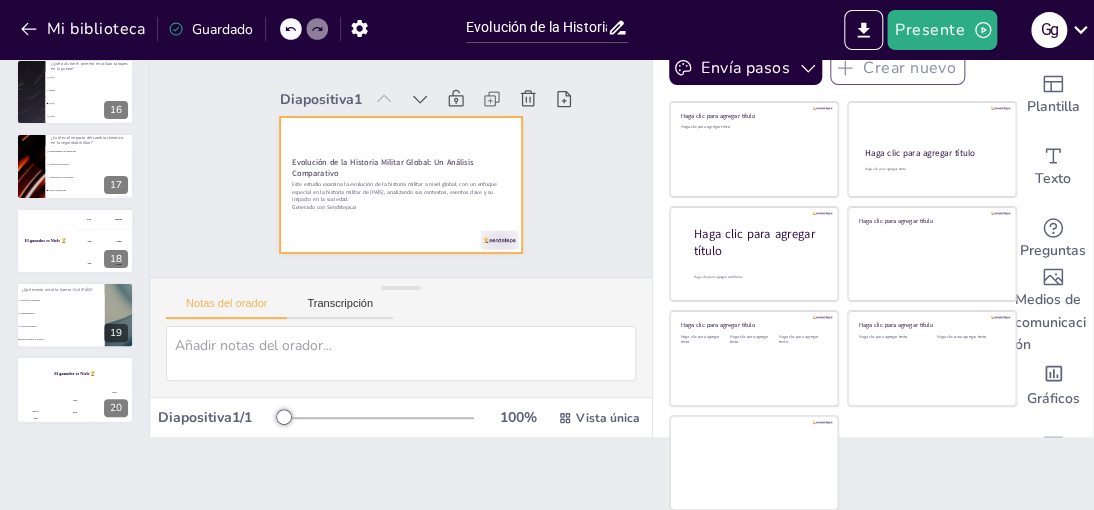 scroll, scrollTop: 0, scrollLeft: 0, axis: both 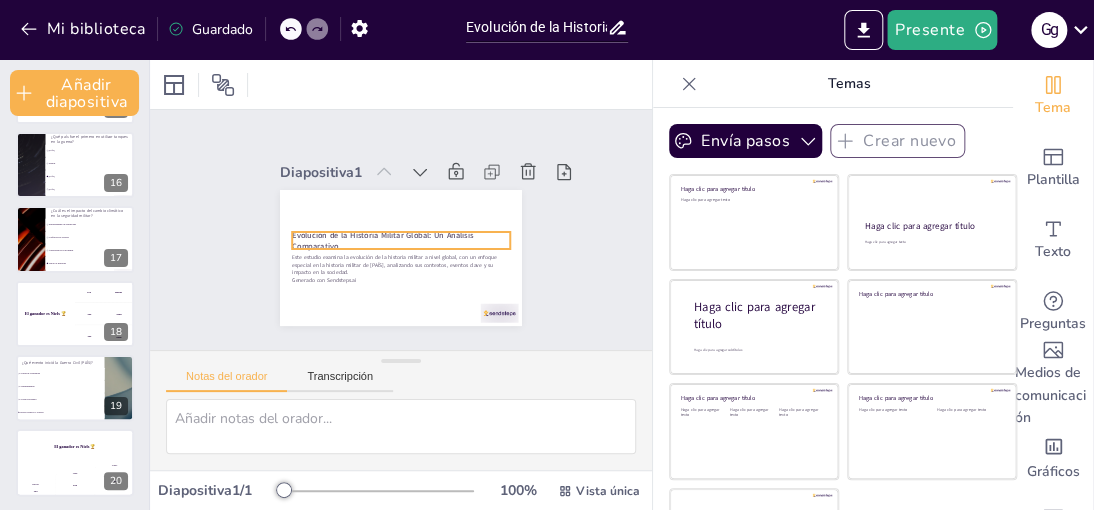 checkbox on "true" 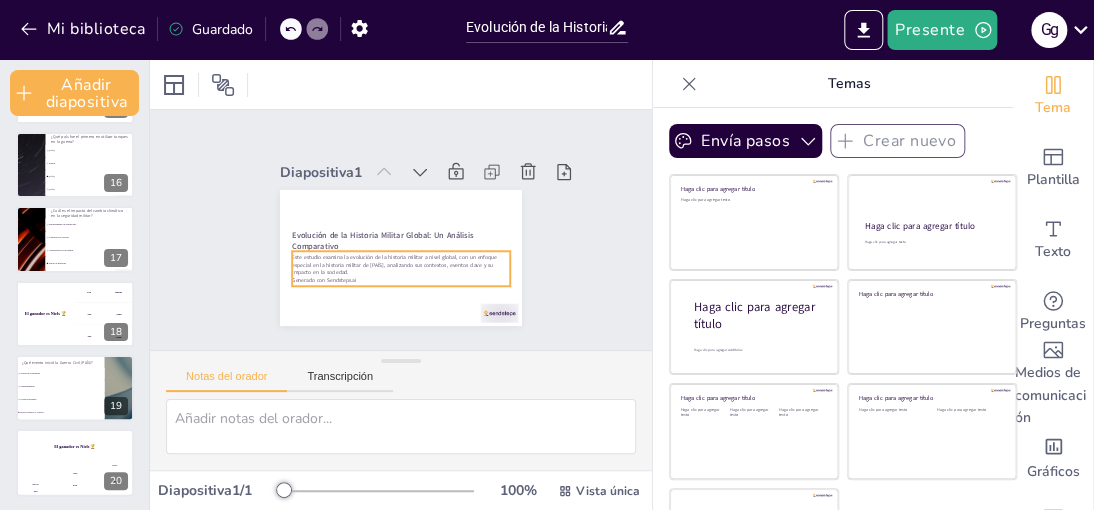 checkbox on "true" 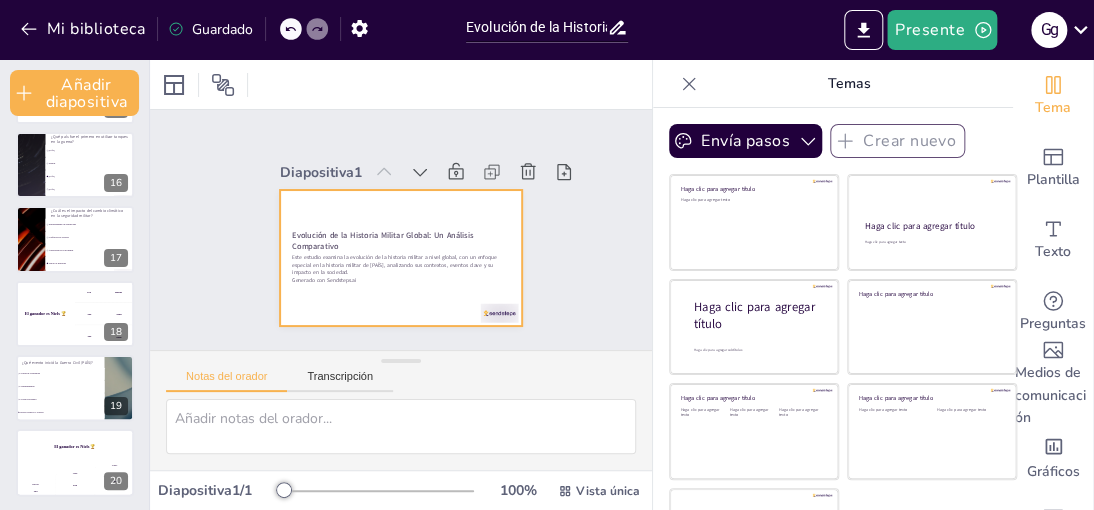 checkbox on "true" 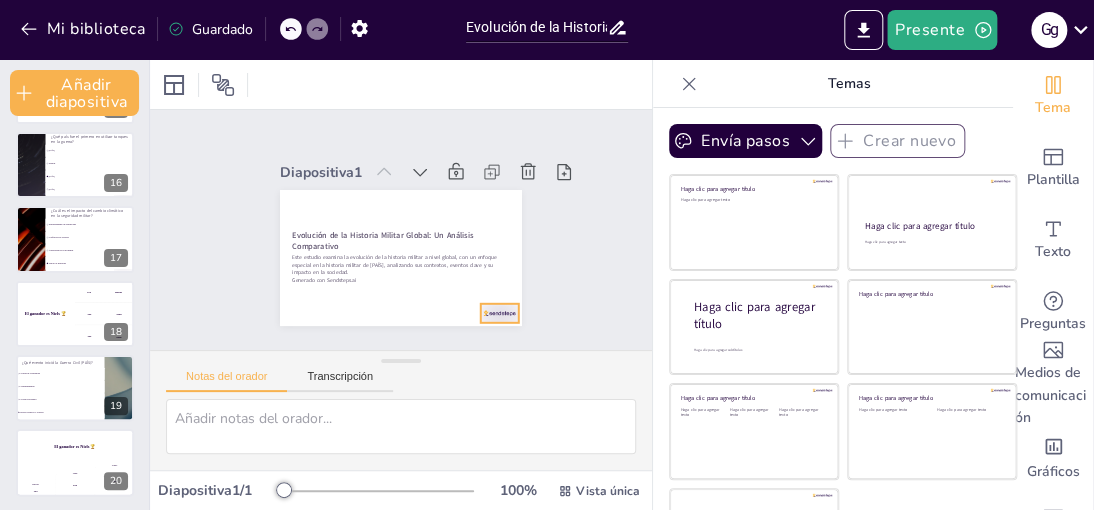 checkbox on "true" 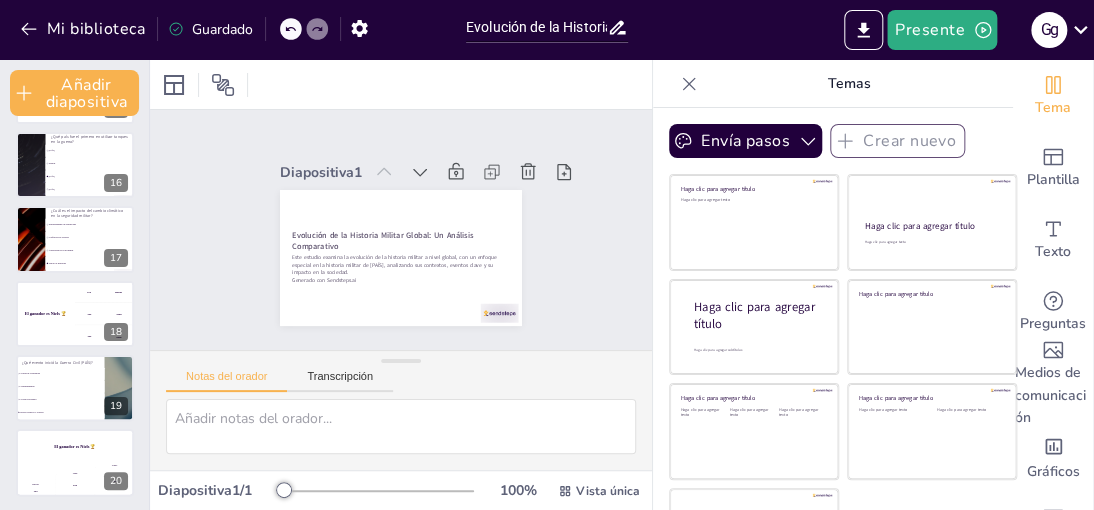 checkbox on "true" 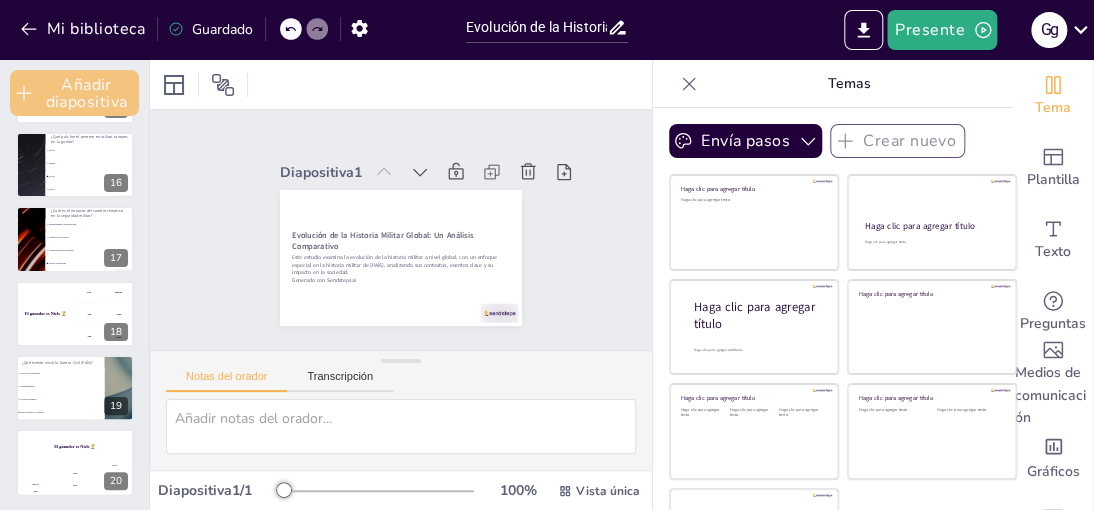 checkbox on "true" 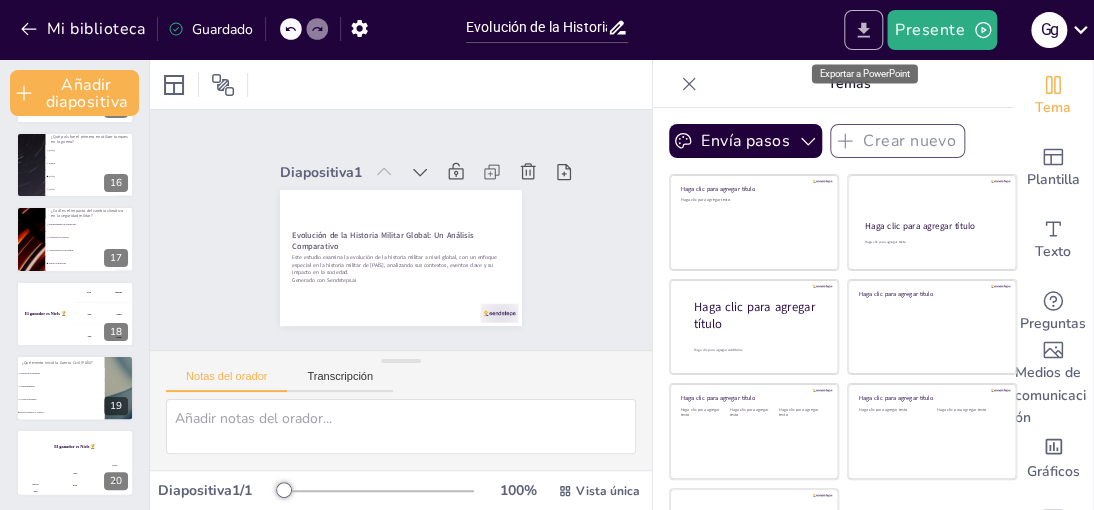 click at bounding box center (863, 30) 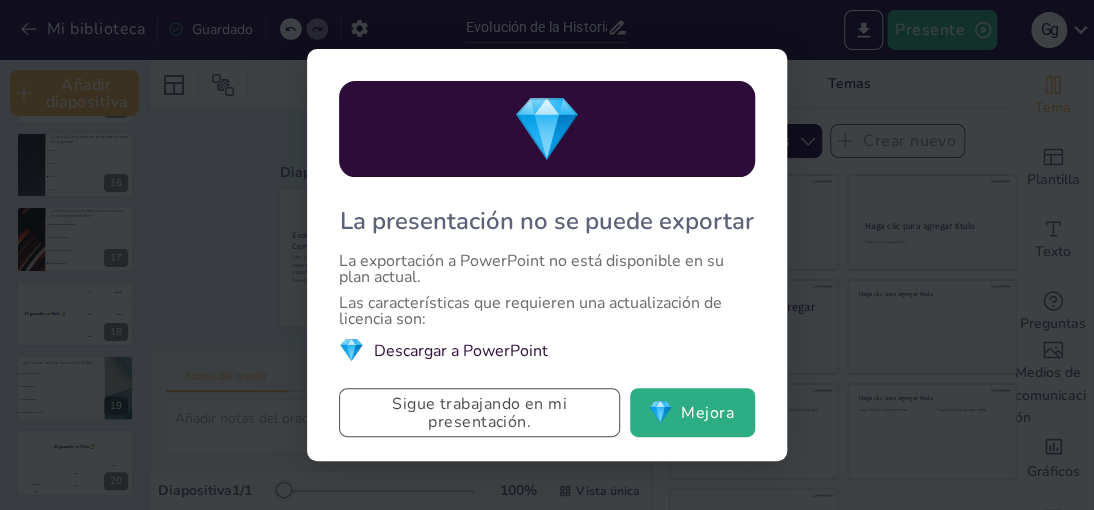 click on "Sigue trabajando en mi presentación." at bounding box center (479, 412) 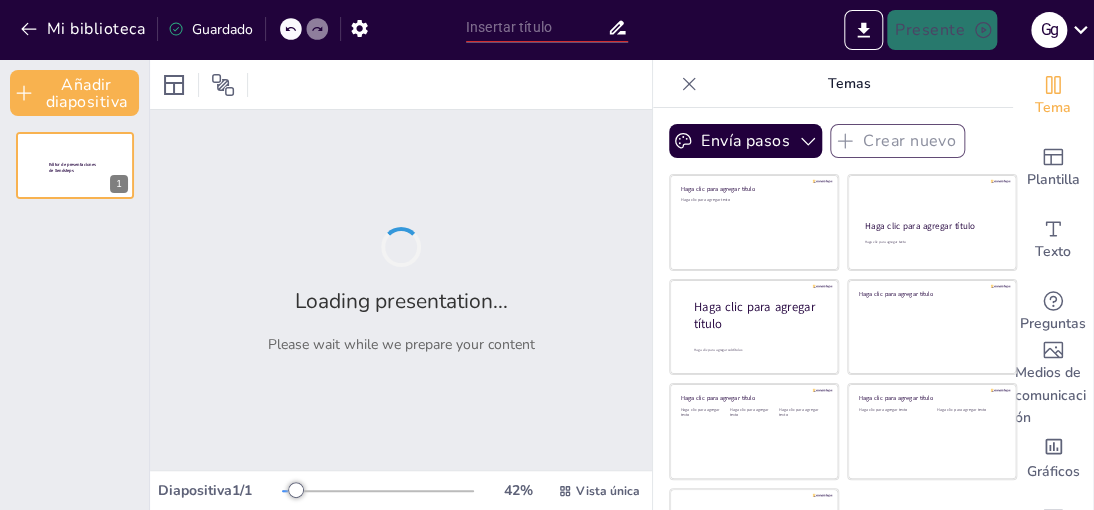 type 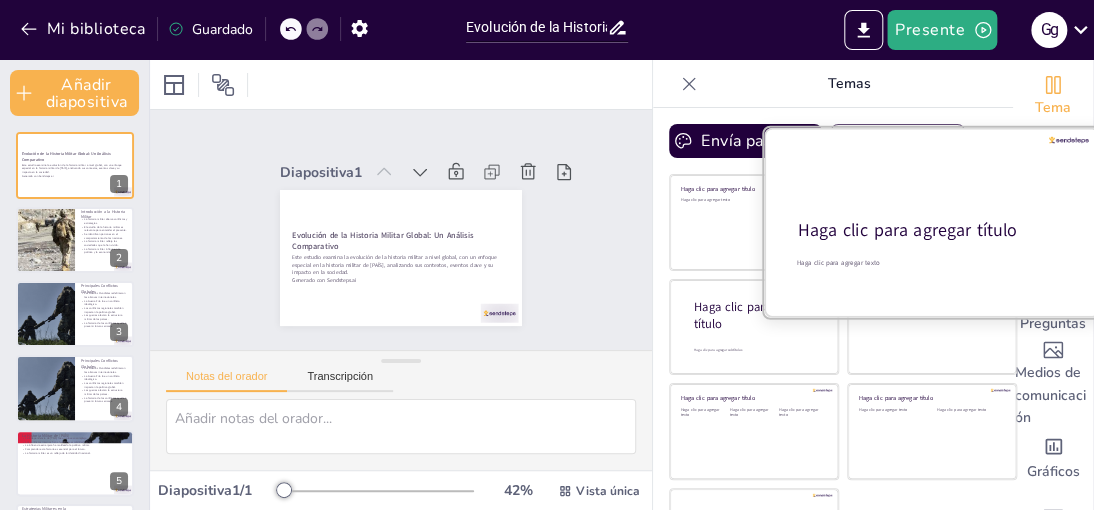scroll, scrollTop: 73, scrollLeft: 0, axis: vertical 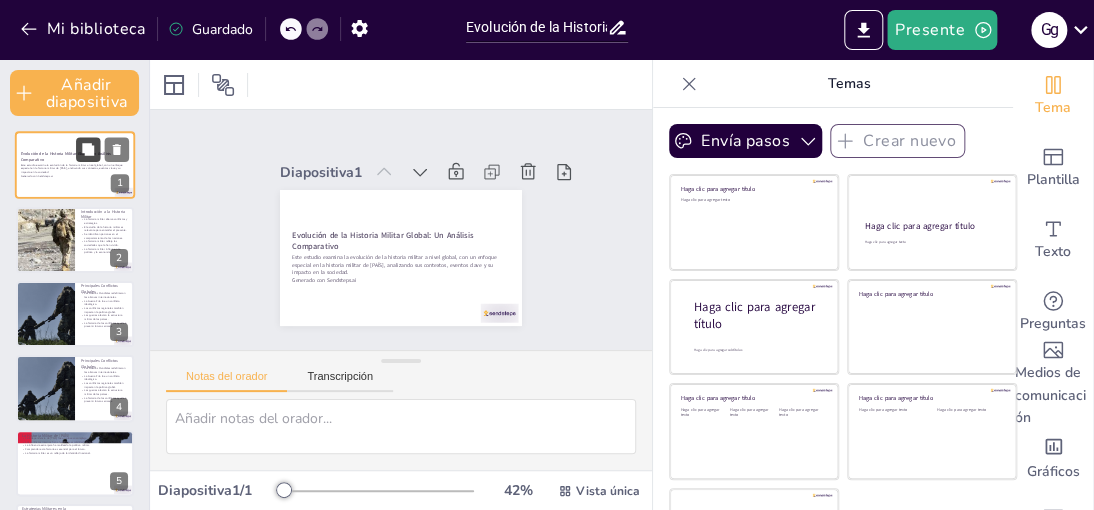click 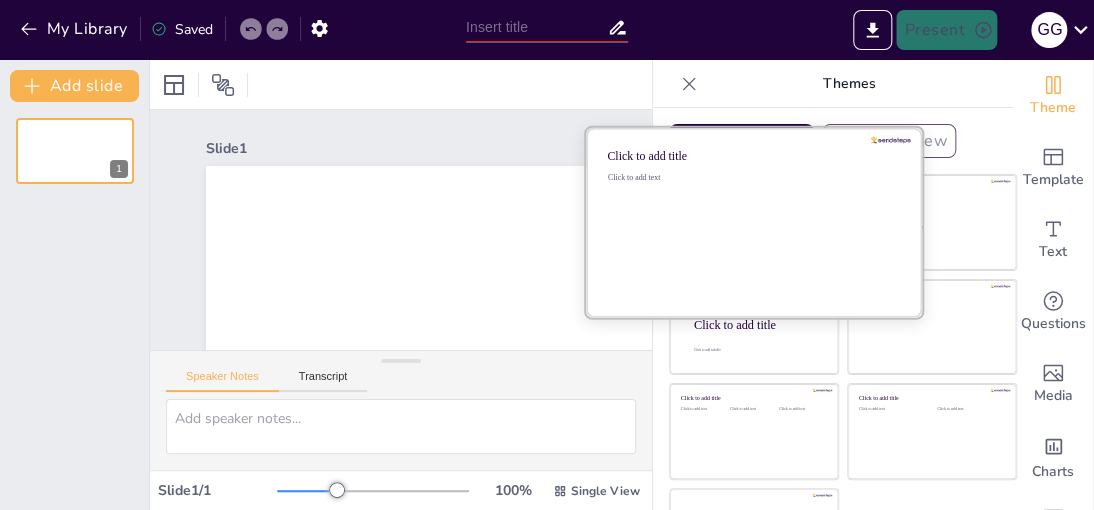 drag, startPoint x: 672, startPoint y: 231, endPoint x: 674, endPoint y: 213, distance: 18.110771 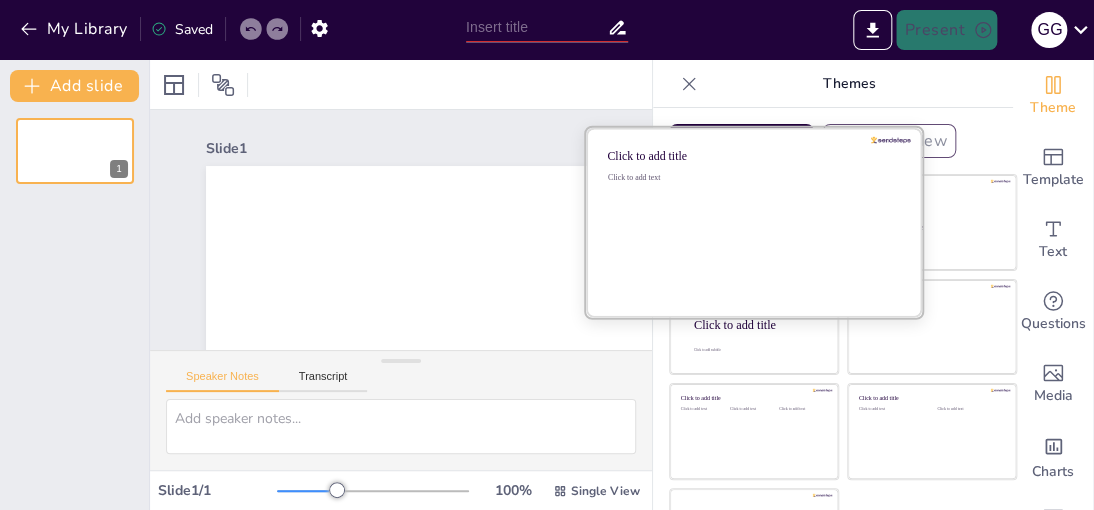 click on "Click to add text" at bounding box center (751, 235) 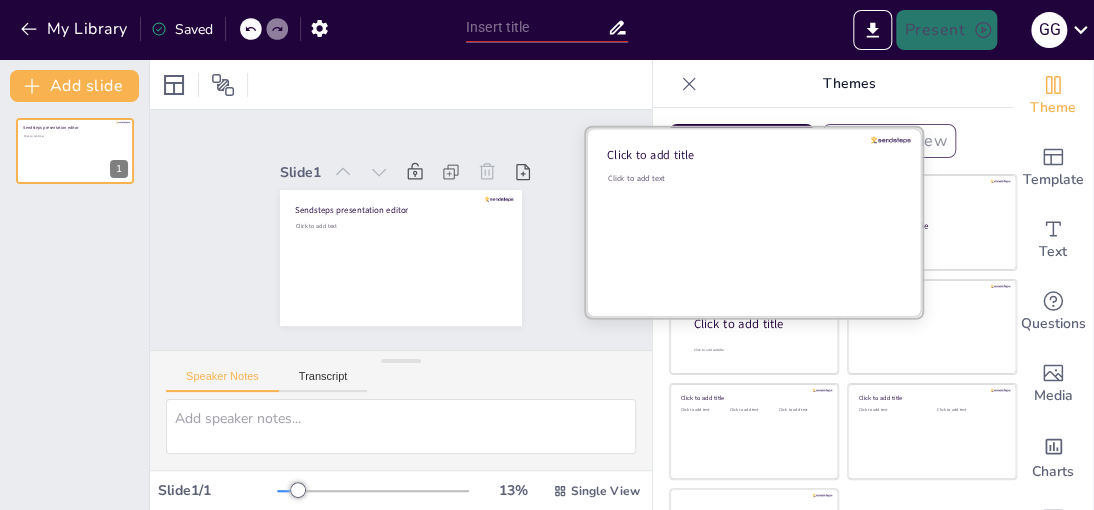 scroll, scrollTop: 0, scrollLeft: 0, axis: both 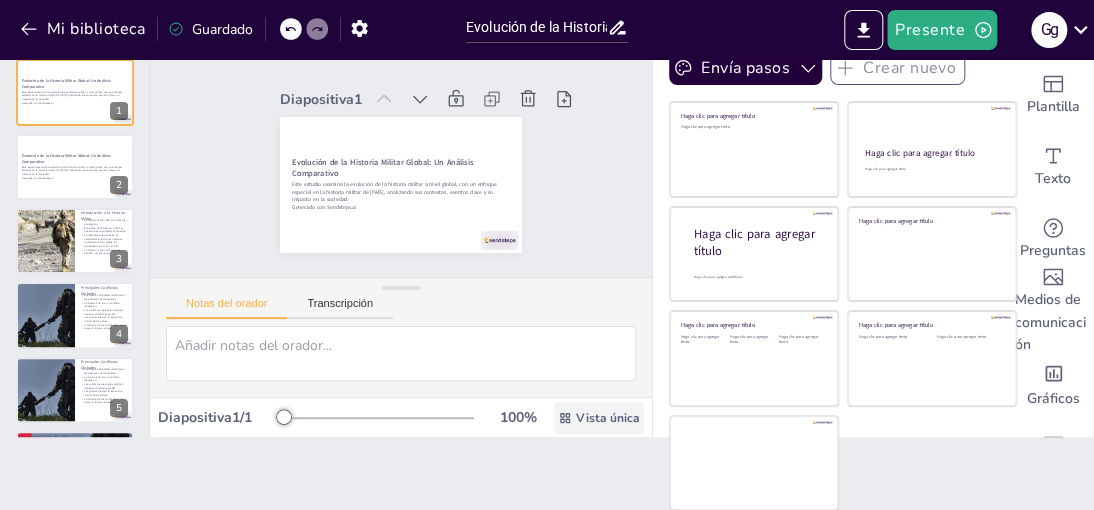 click on "Vista única" at bounding box center (608, 418) 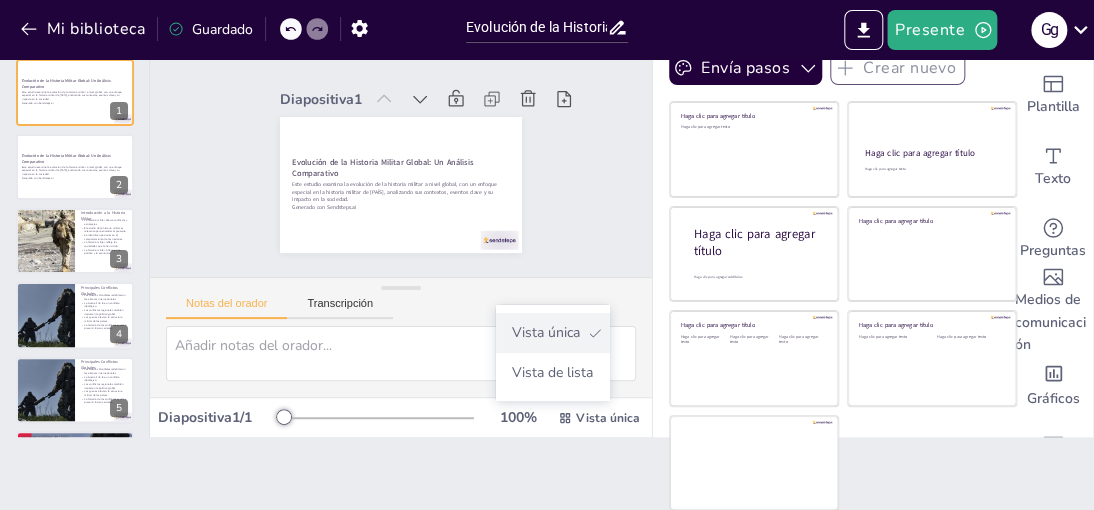 click on "Vista única" at bounding box center [546, 332] 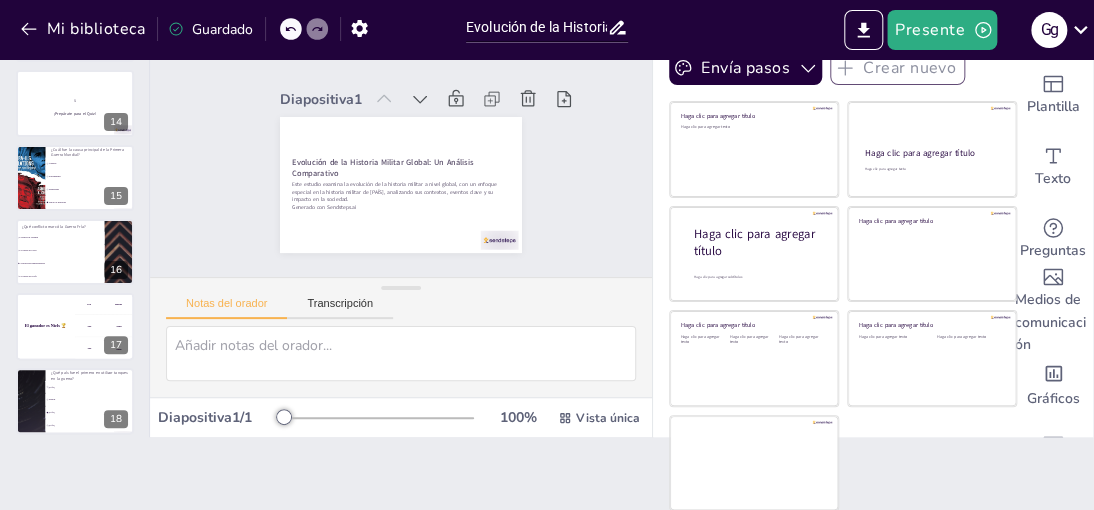 scroll, scrollTop: 1265, scrollLeft: 0, axis: vertical 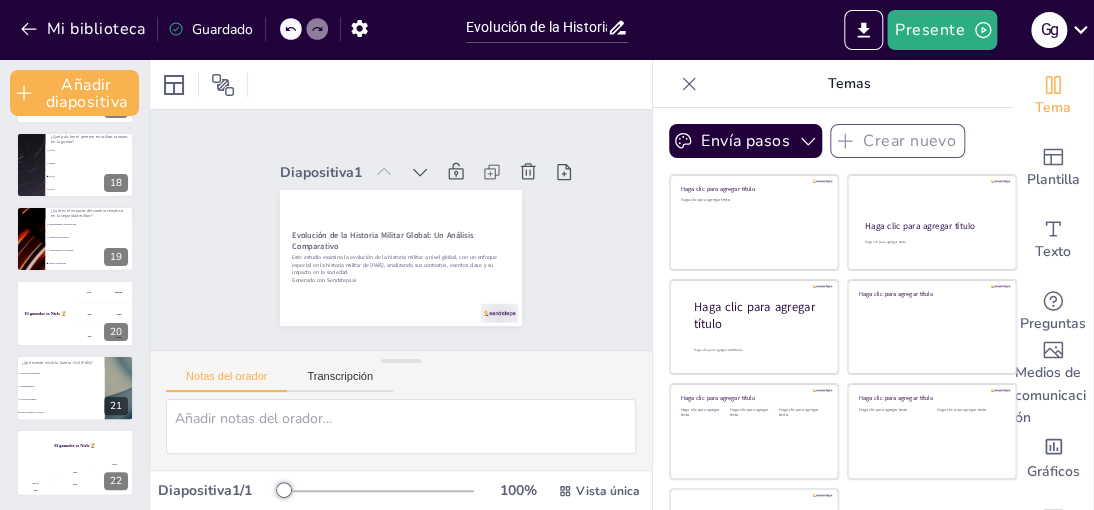 click 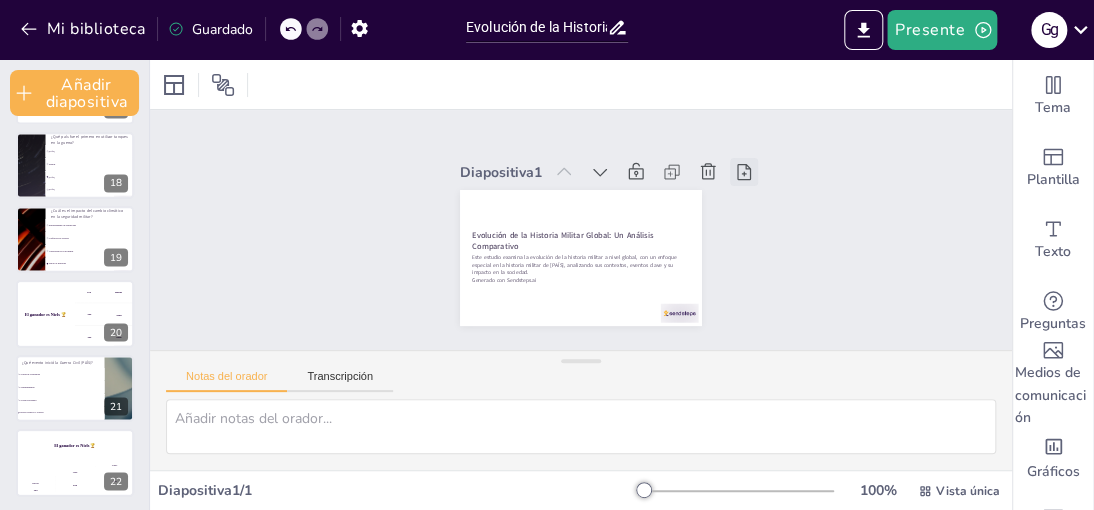 click 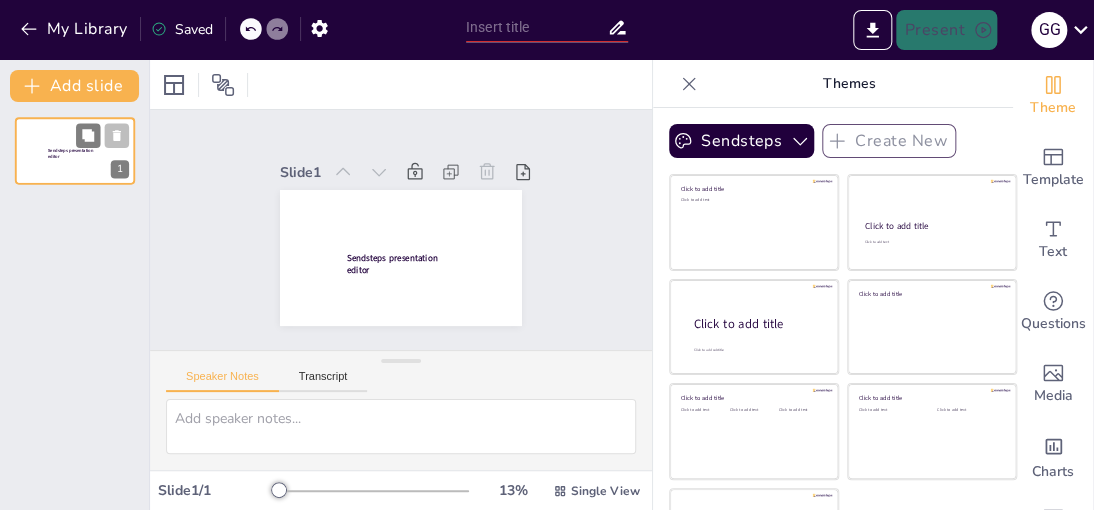 scroll, scrollTop: 0, scrollLeft: 0, axis: both 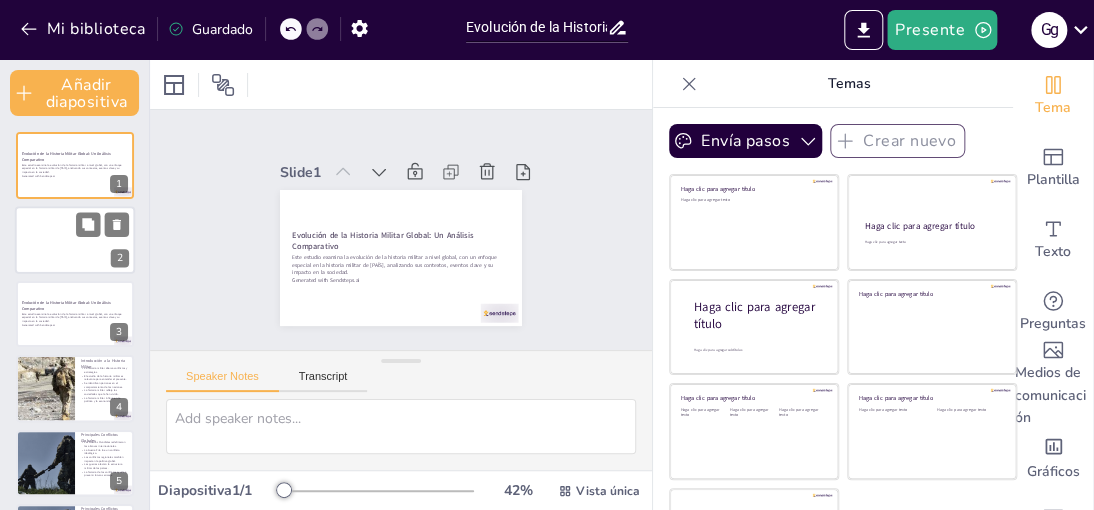 click at bounding box center (75, 240) 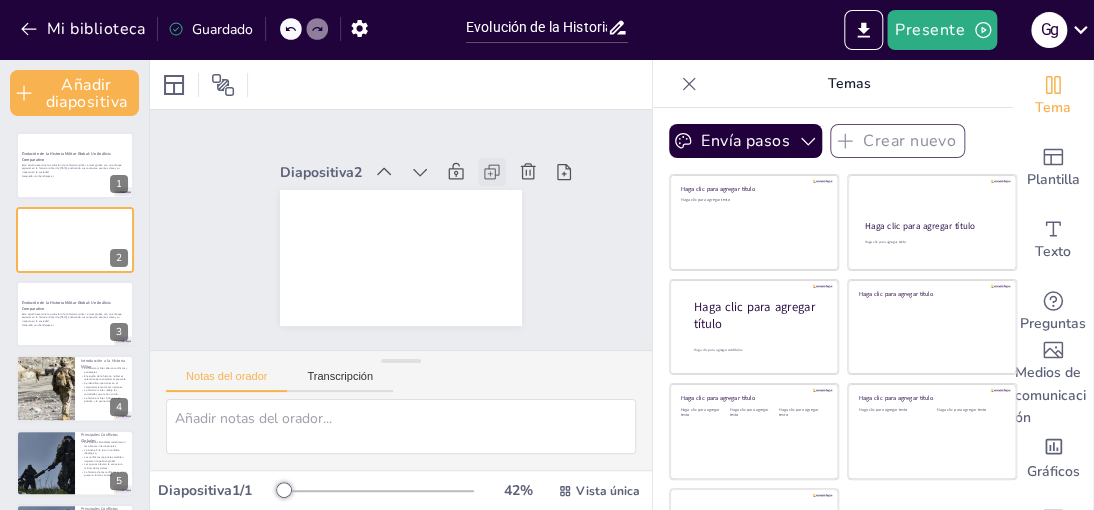 click 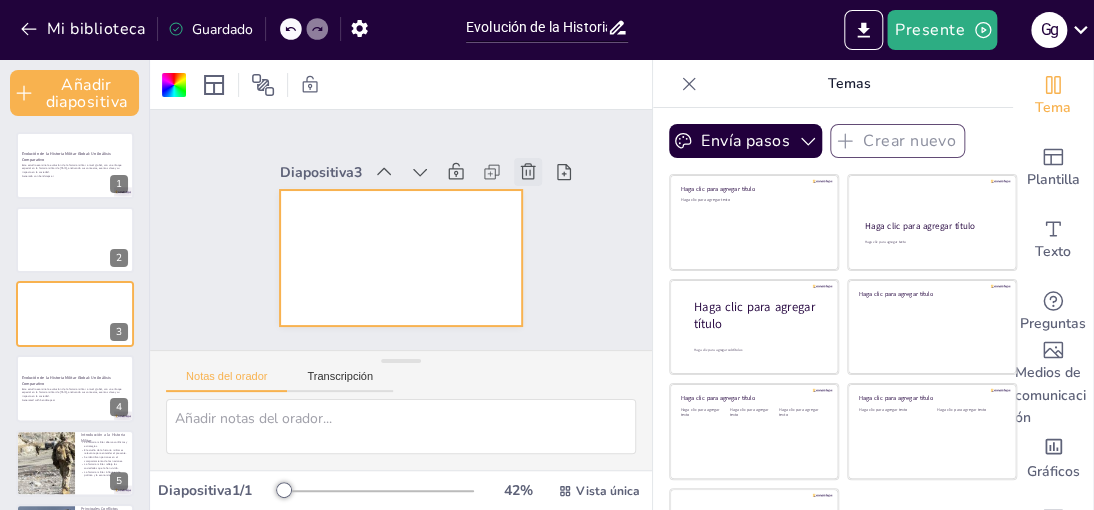 click 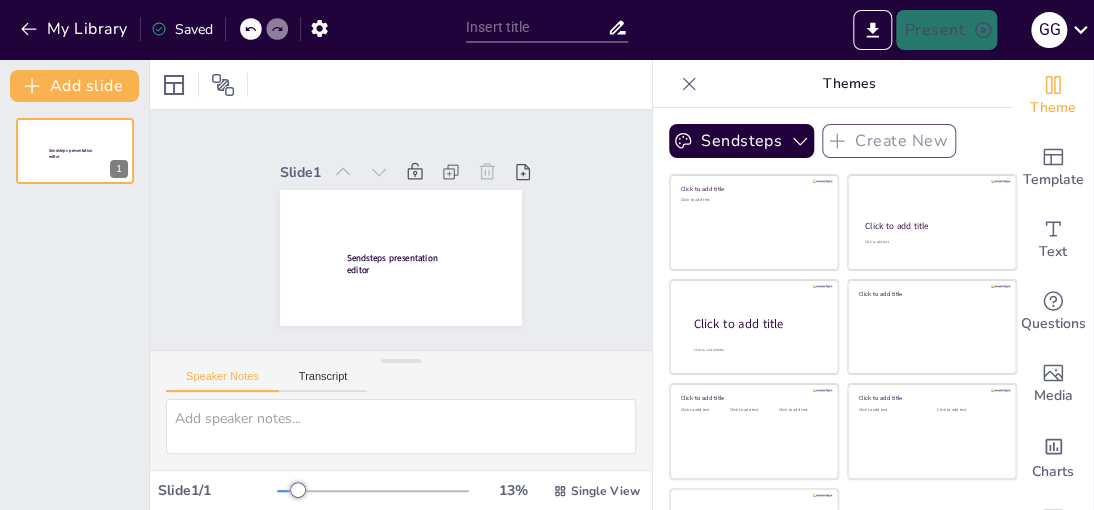 scroll, scrollTop: 0, scrollLeft: 0, axis: both 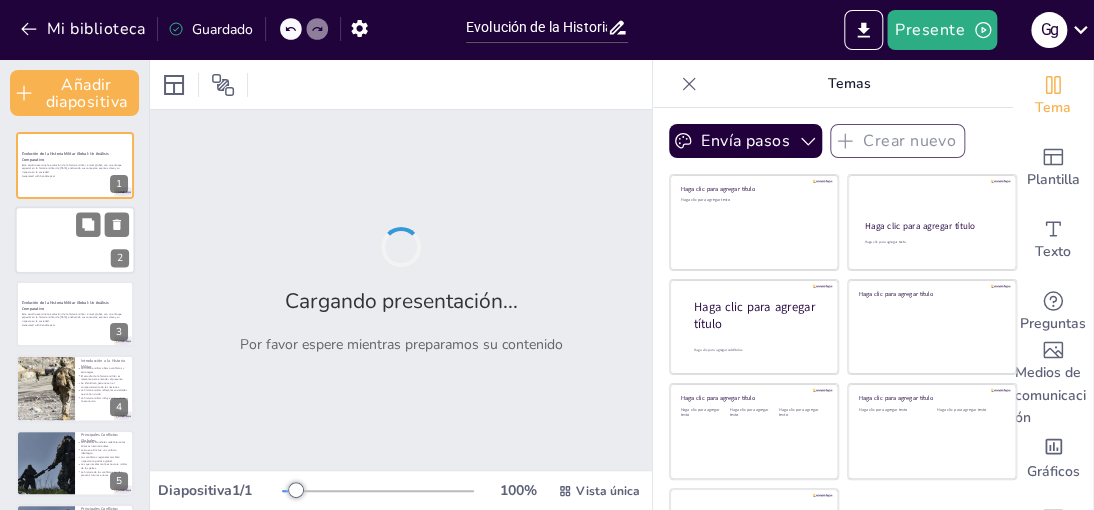 click at bounding box center (75, 240) 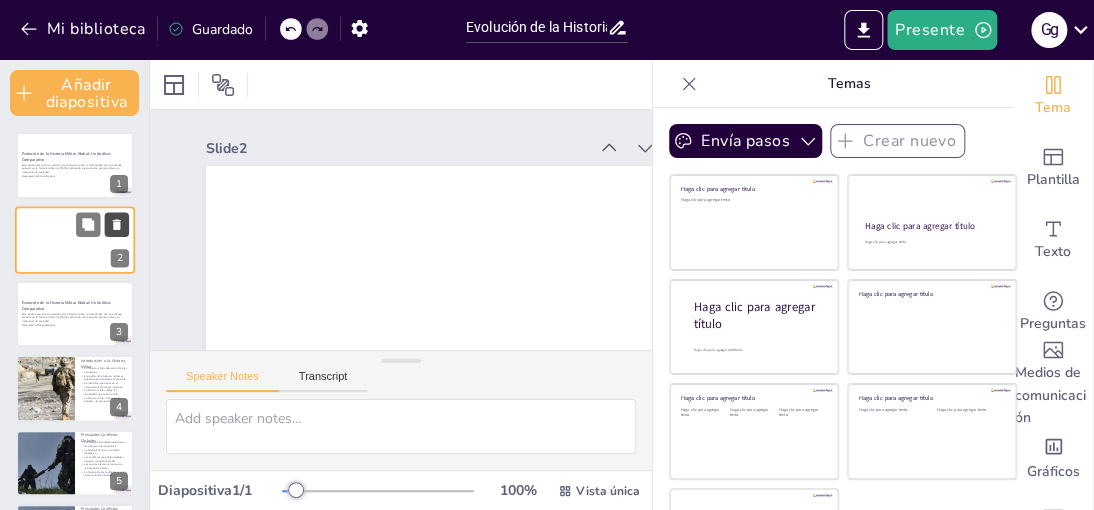 click 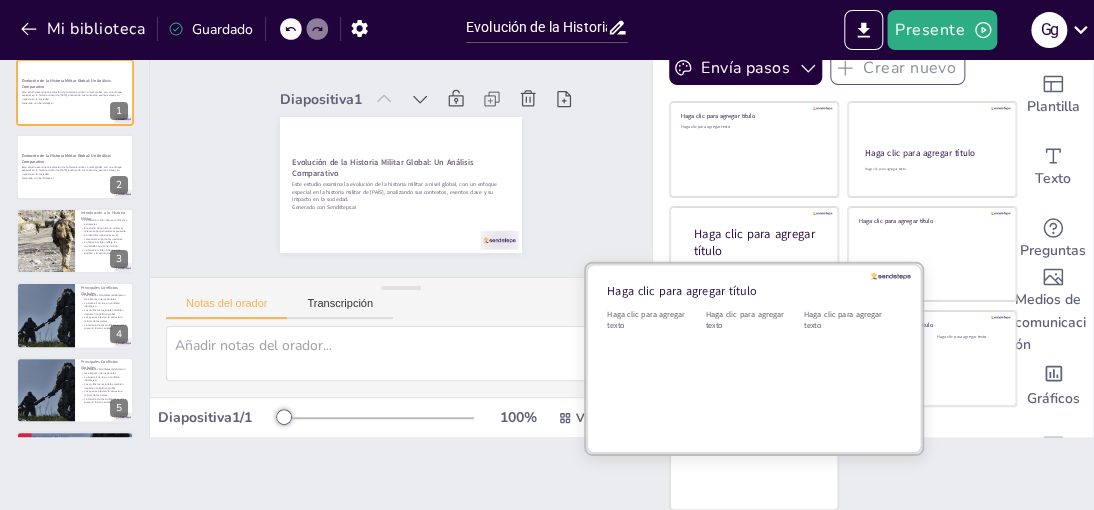 scroll, scrollTop: 0, scrollLeft: 0, axis: both 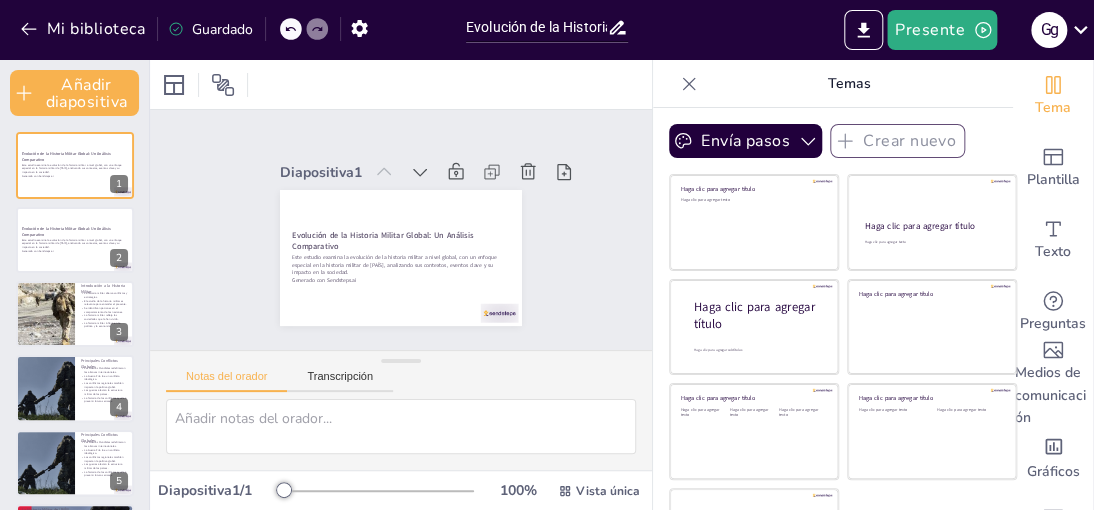 click 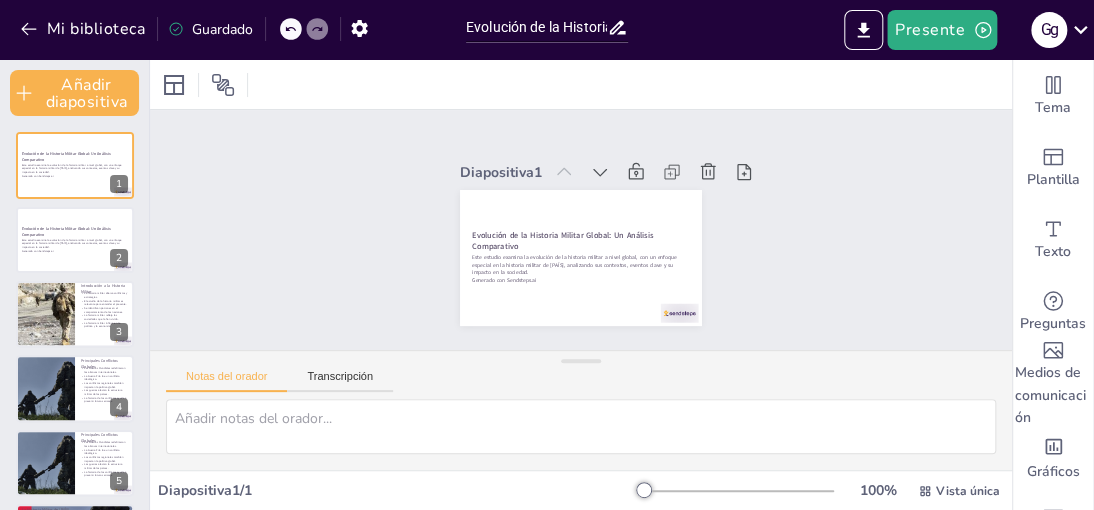 scroll, scrollTop: 70, scrollLeft: 0, axis: vertical 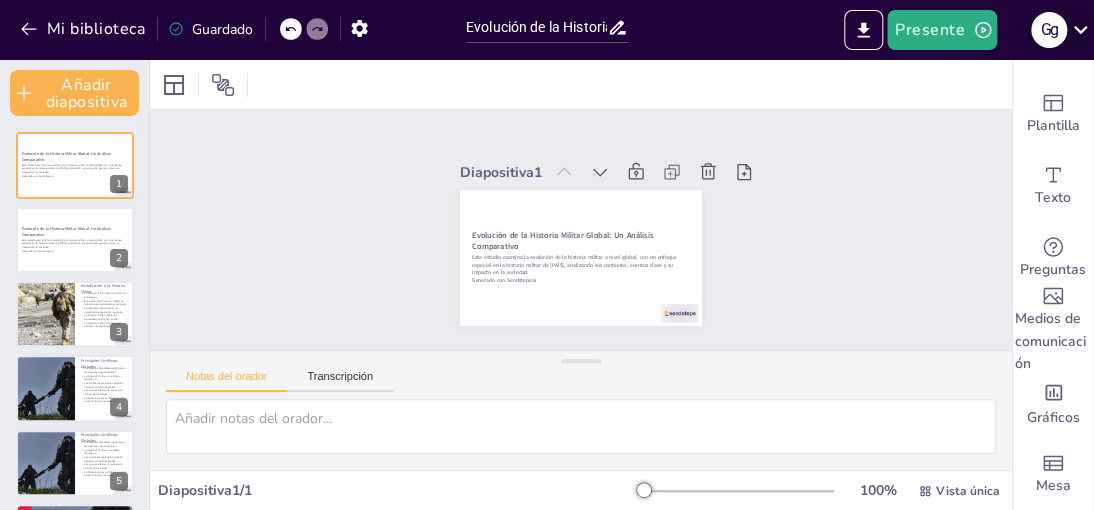 click 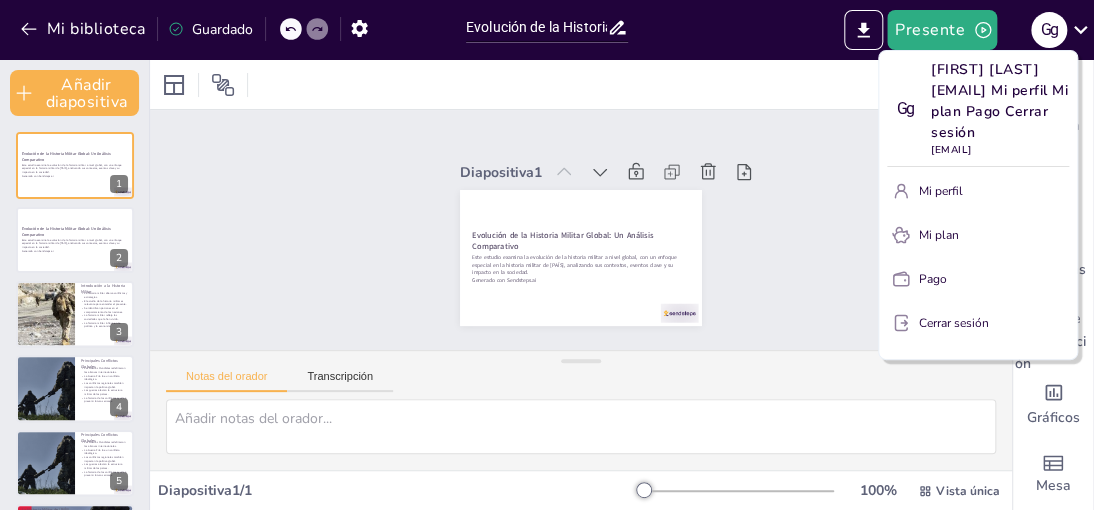 click at bounding box center (547, 255) 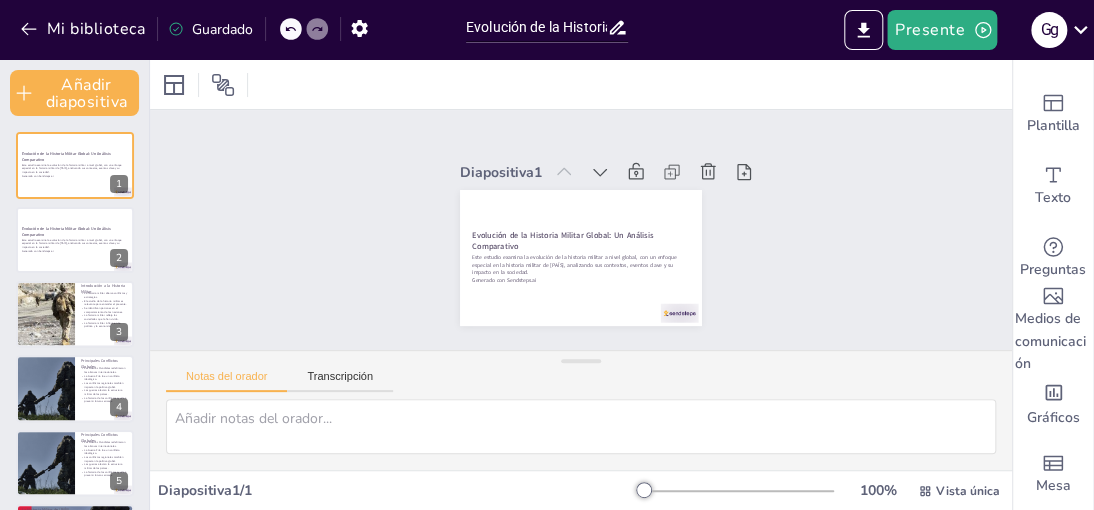 click on "Guardado" at bounding box center [222, 29] 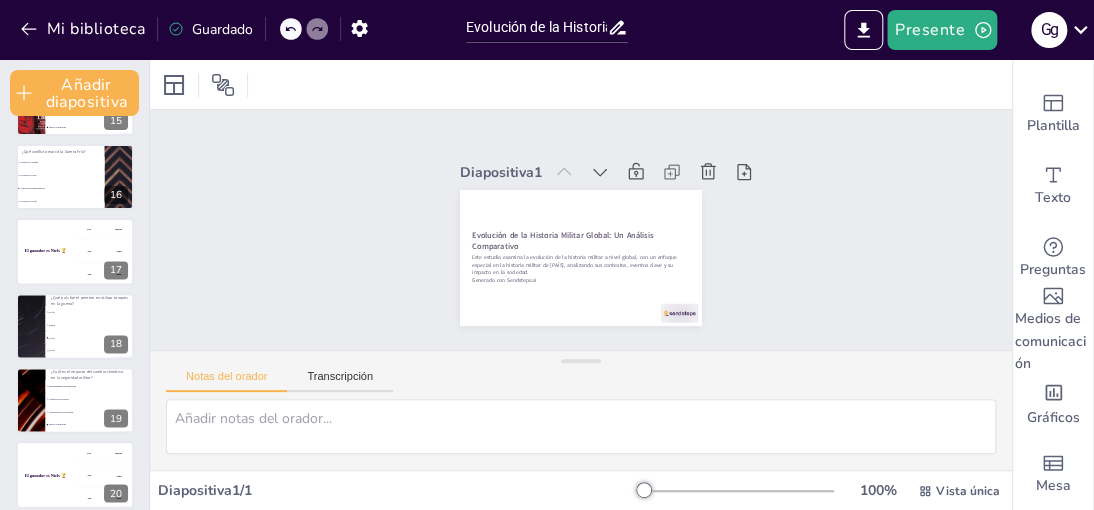 scroll, scrollTop: 1265, scrollLeft: 0, axis: vertical 